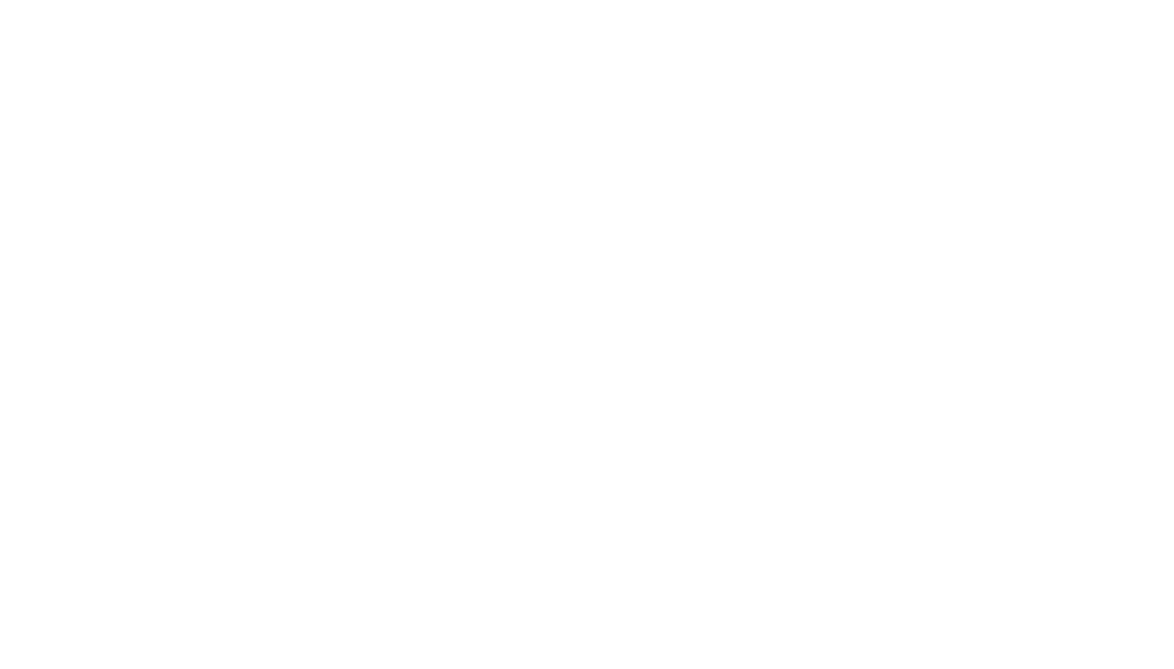 scroll, scrollTop: 0, scrollLeft: 0, axis: both 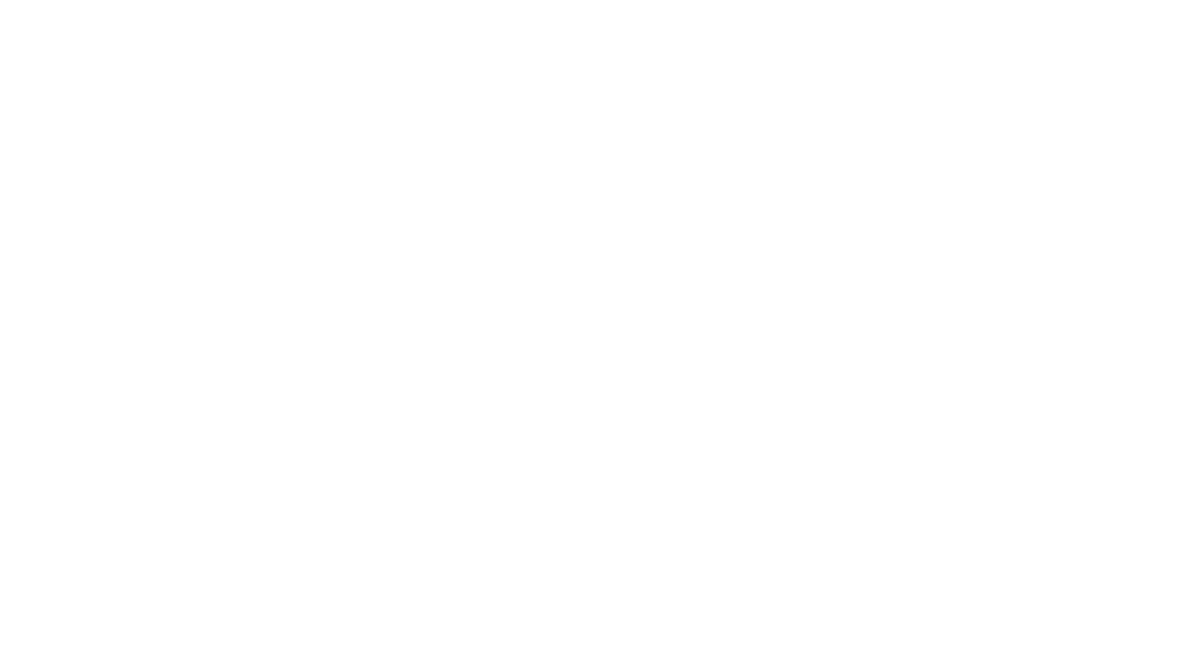 select on "Song" 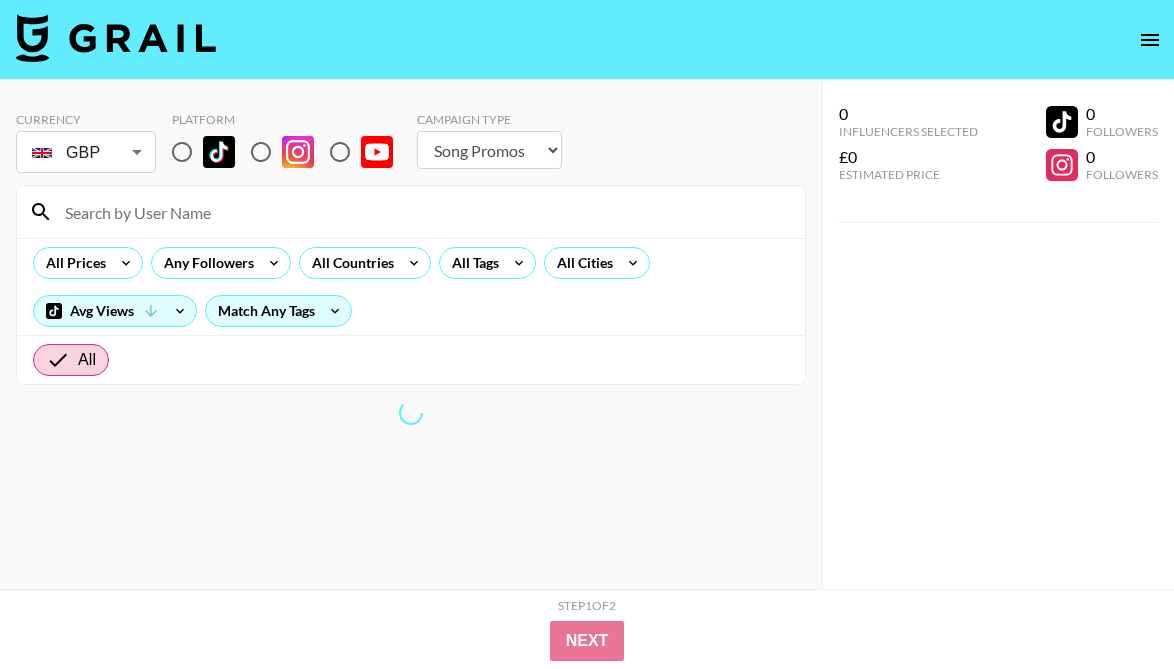click at bounding box center [587, 40] 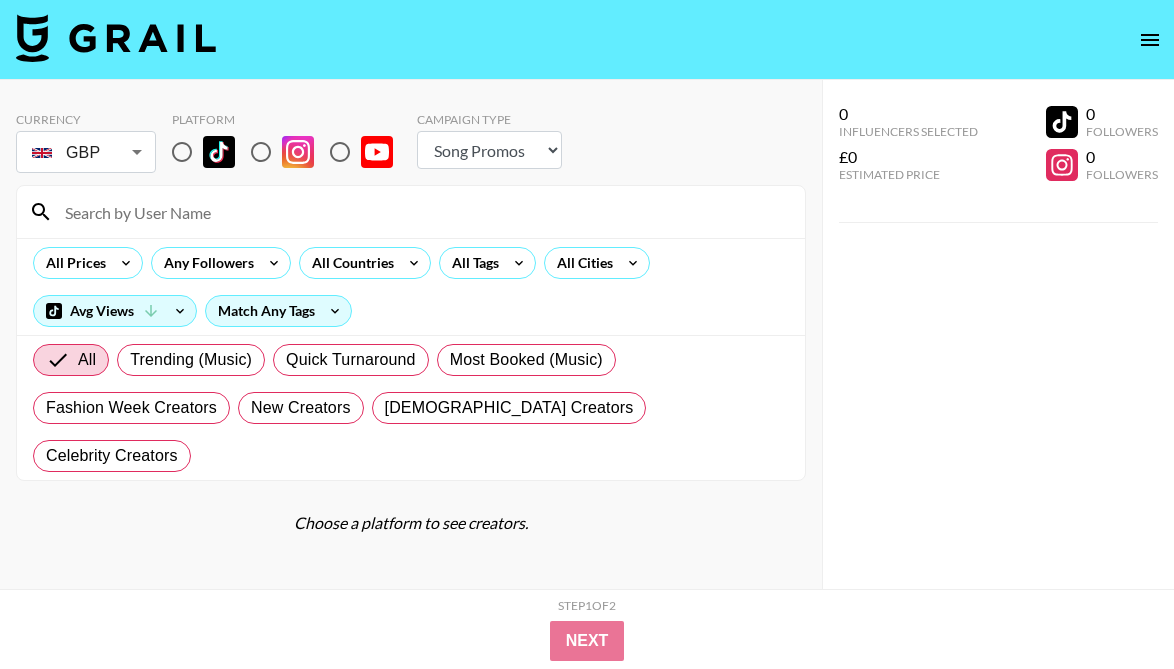 scroll, scrollTop: 80, scrollLeft: 0, axis: vertical 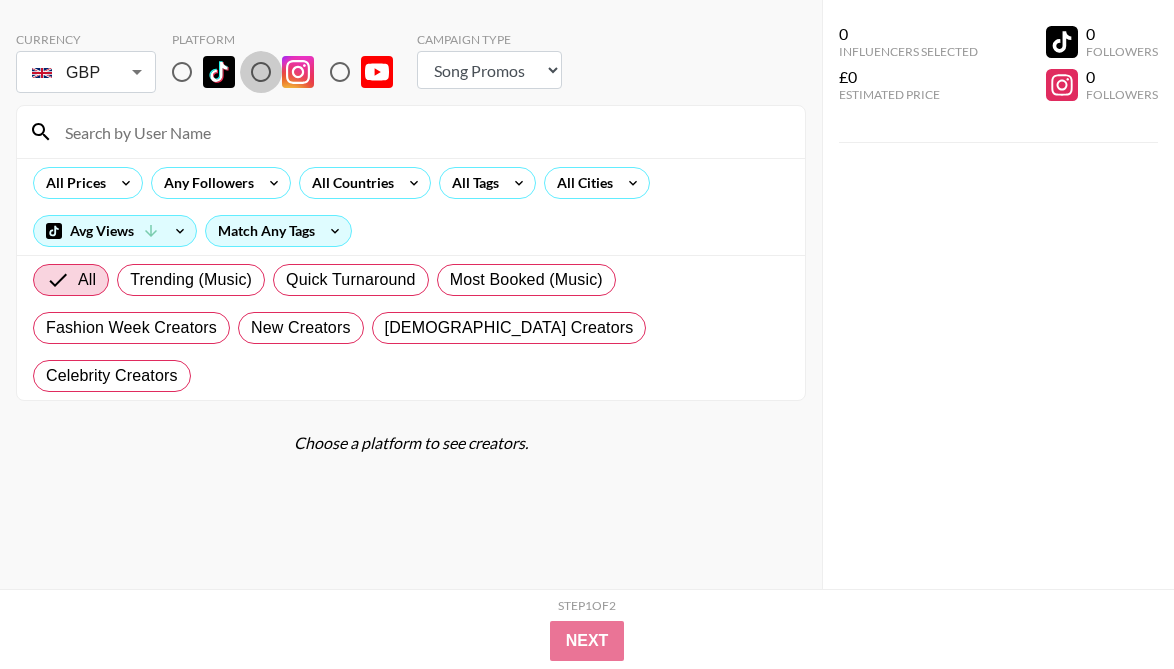 click at bounding box center [261, 72] 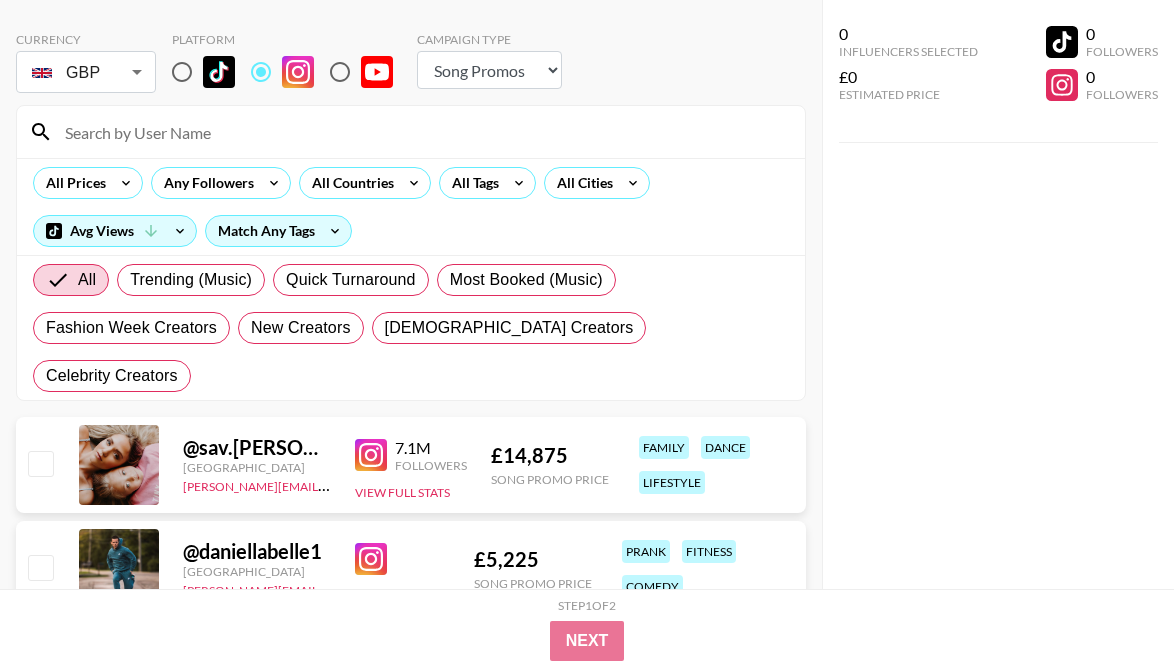 scroll, scrollTop: 0, scrollLeft: 0, axis: both 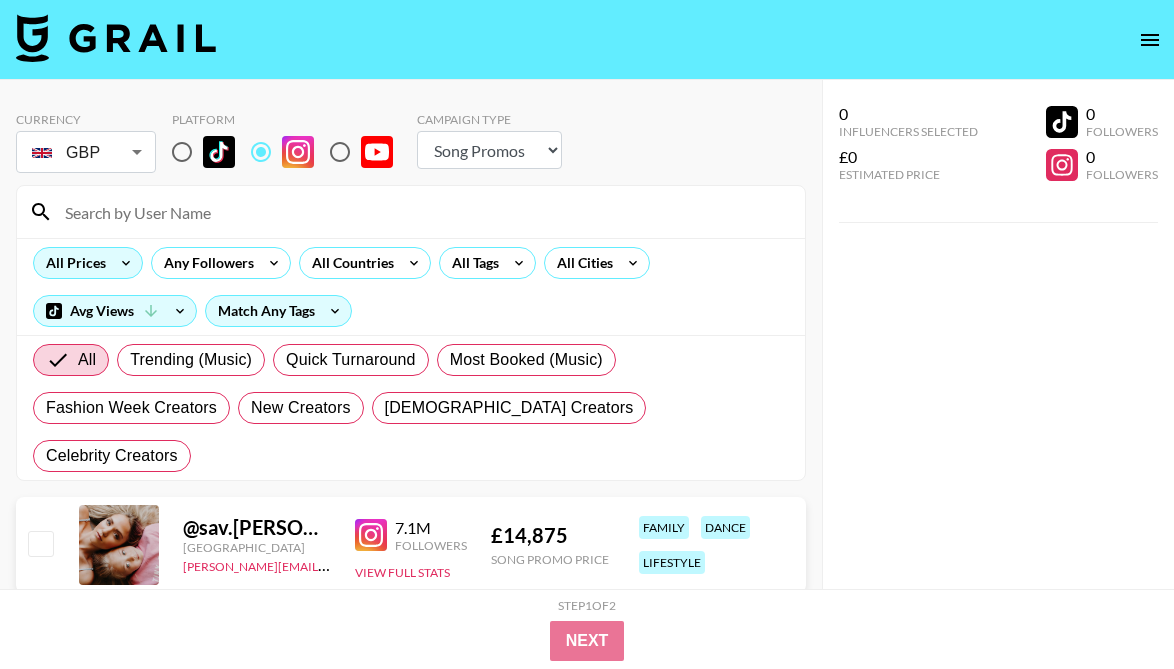 click 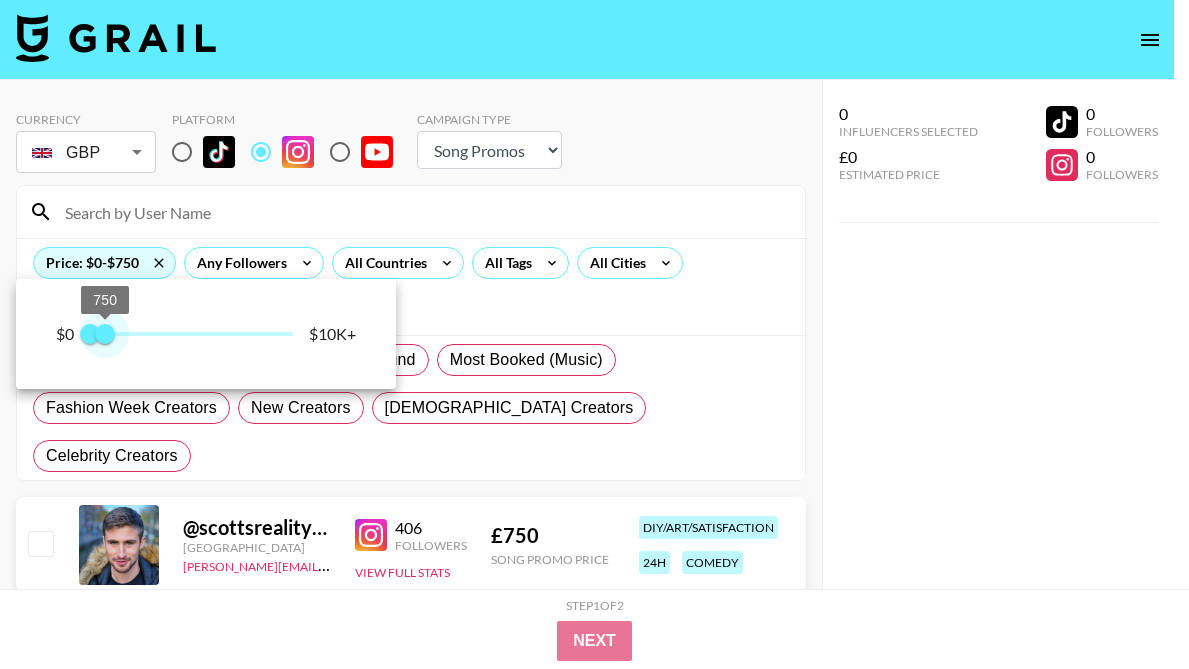 type on "750" 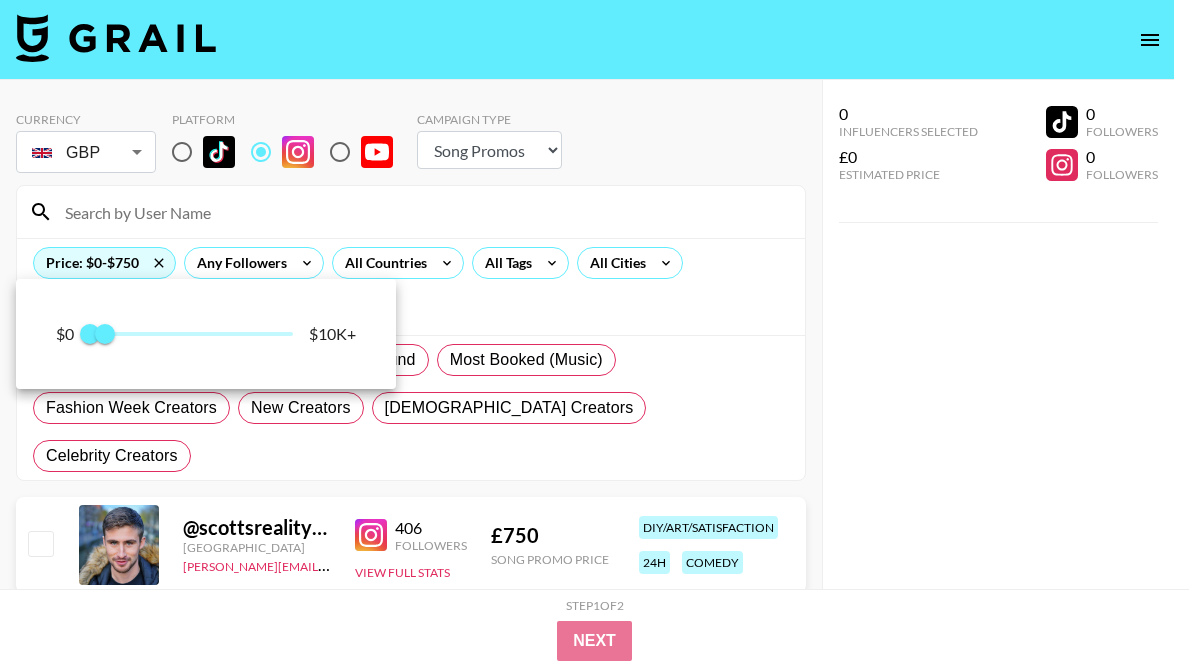 click at bounding box center [594, 334] 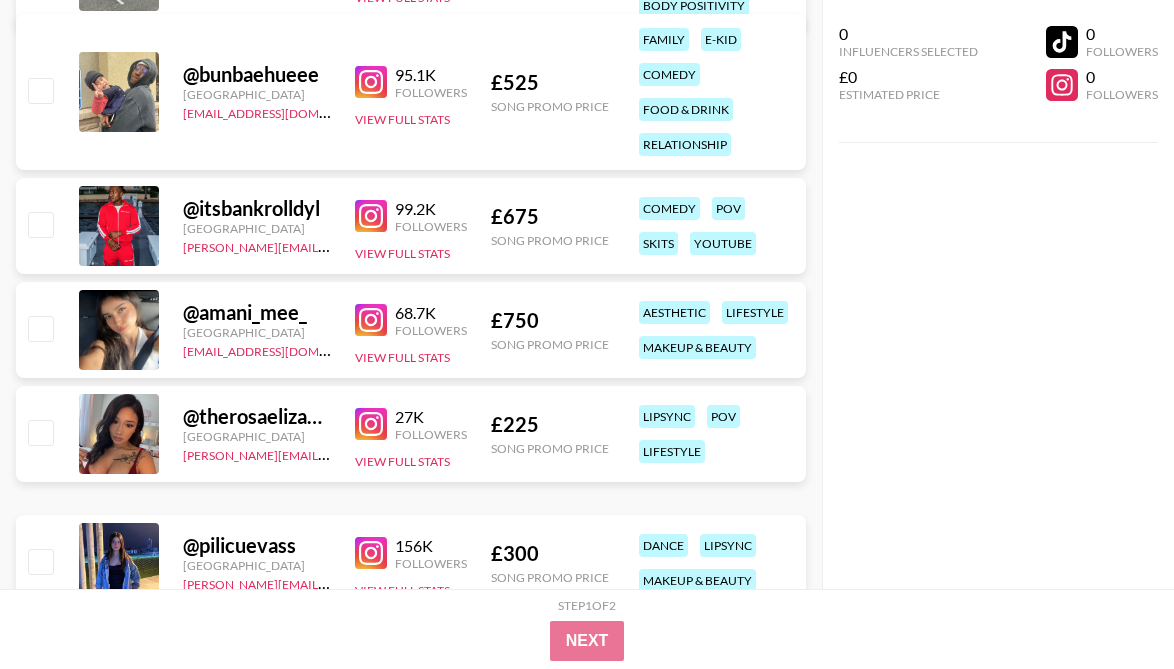 scroll, scrollTop: 2102, scrollLeft: 0, axis: vertical 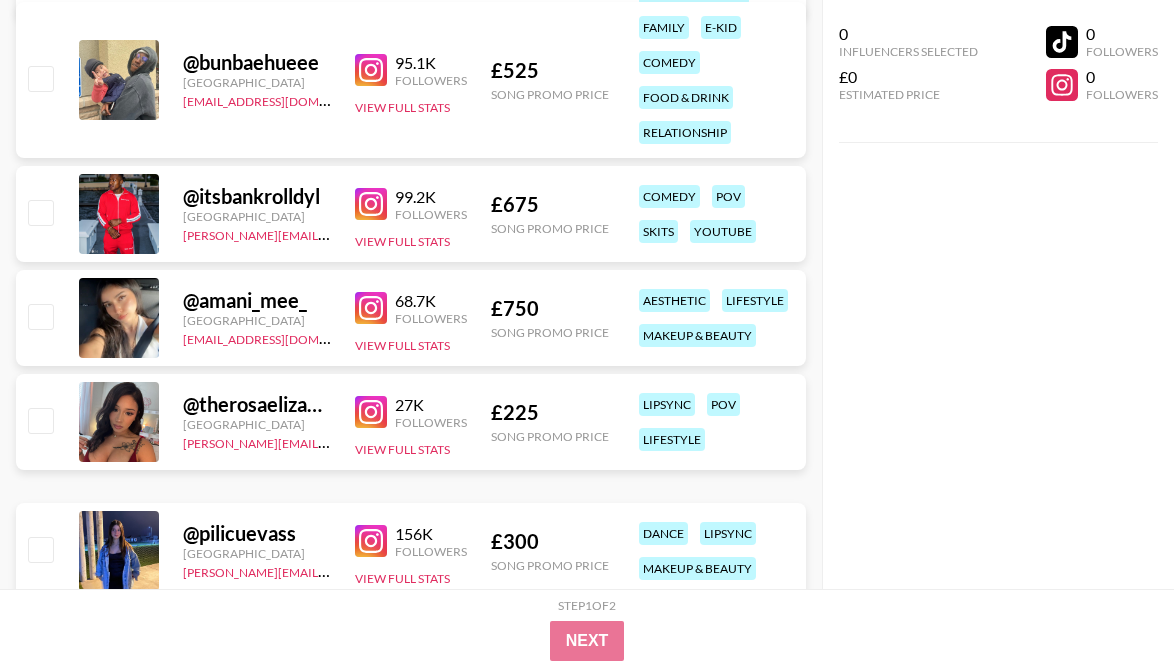 click at bounding box center [40, 420] 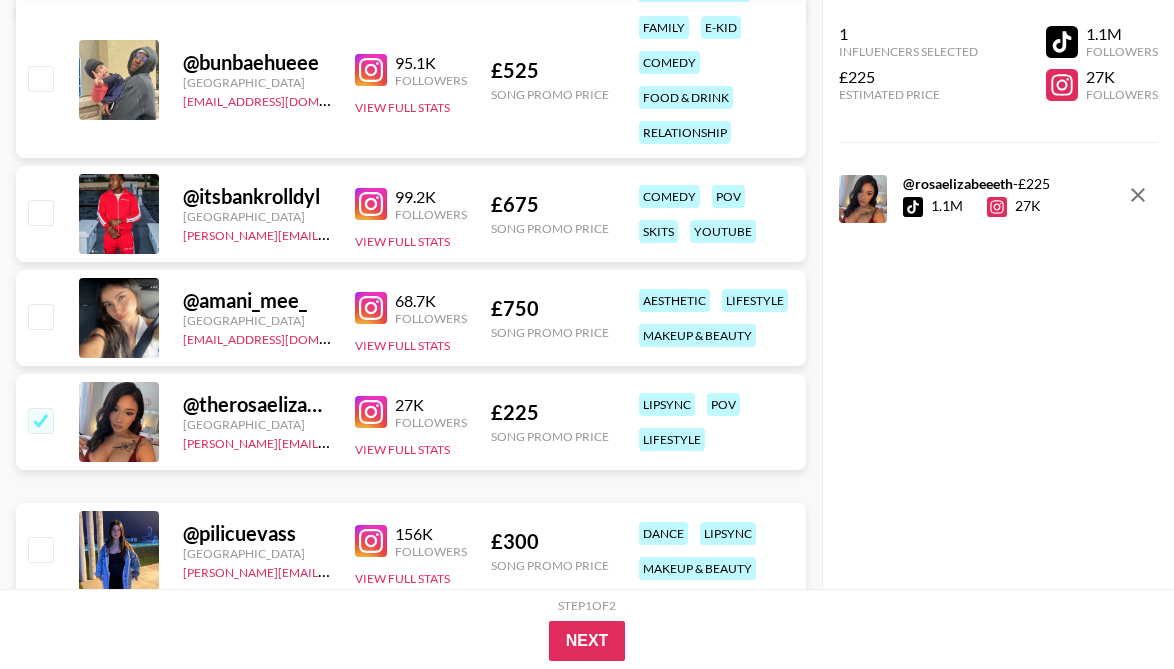 click at bounding box center (40, 420) 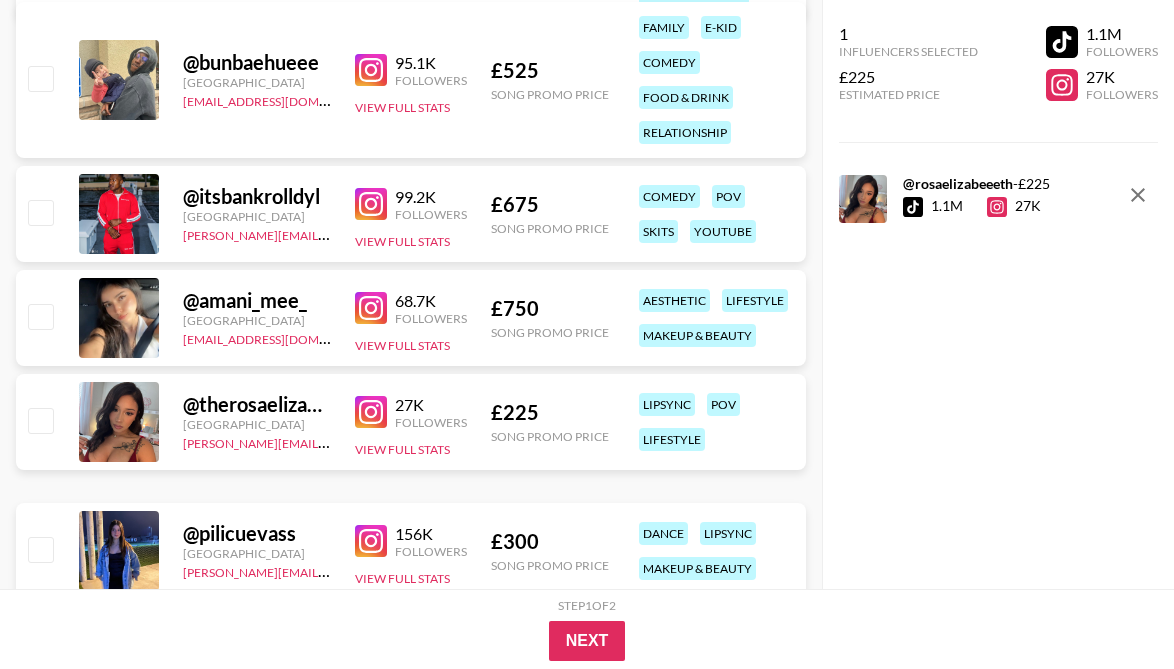 checkbox on "false" 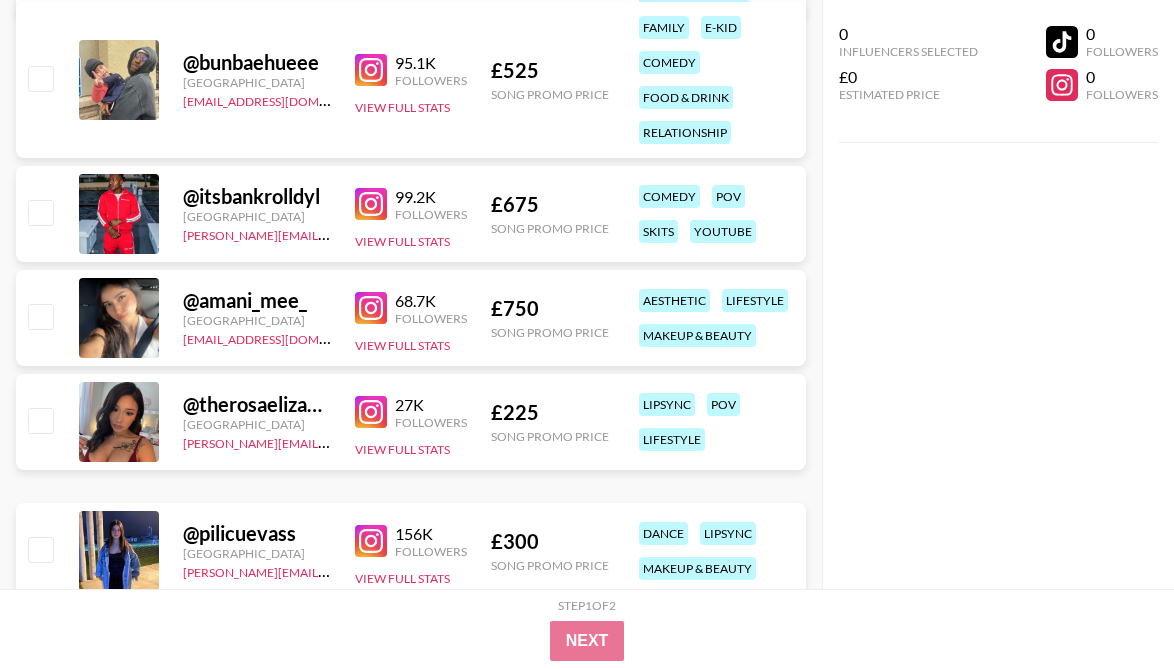 scroll, scrollTop: 2267, scrollLeft: 0, axis: vertical 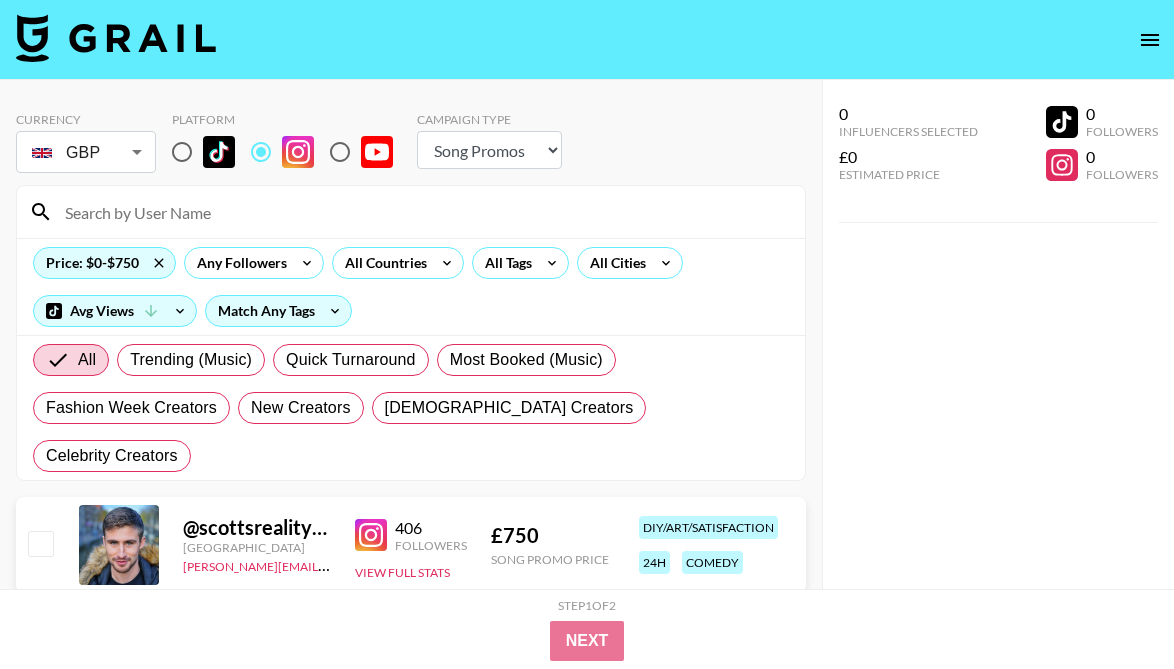 click on "Currency GBP GBP ​ Platform Campaign Type Choose Type... Song Promos Brand Promos Price: $0-$750 Any Followers All Countries All Tags All Cities Avg Views Match Any Tags All Trending (Music) Quick Turnaround Most Booked (Music) Fashion Week Creators New Creators [DEMOGRAPHIC_DATA] Creators Celebrity Creators @ scottsreality_ig [GEOGRAPHIC_DATA] [PERSON_NAME][EMAIL_ADDRESS][DOMAIN_NAME] 406 Followers View Full Stats   £ 750 Song Promo Price diy/art/satisfaction 24h comedy @ nada.al.hajj [GEOGRAPHIC_DATA] [PERSON_NAME][EMAIL_ADDRESS][DOMAIN_NAME] View Full Stats   £ 725 Song Promo Price cooking/baking food & drink lifestyle makeup & beauty aesthetic @ manlikeisaac [GEOGRAPHIC_DATA] [PERSON_NAME][EMAIL_ADDRESS][DOMAIN_NAME] 2.5M Followers View Full Stats   £ 375 Song Promo Price comedy youtube fashion livestreamer travel @ cjcvfx [GEOGRAPHIC_DATA] [PERSON_NAME][EMAIL_ADDRESS][DOMAIN_NAME] 211K Followers View Full Stats   £ 450 Song Promo Price skits gaming/tech anime pov alternative @ vincentgigantee [GEOGRAPHIC_DATA] [EMAIL_ADDRESS][DOMAIN_NAME] 181K Followers View Full Stats   £ 450 Song Promo Price @" at bounding box center [587, 252261] 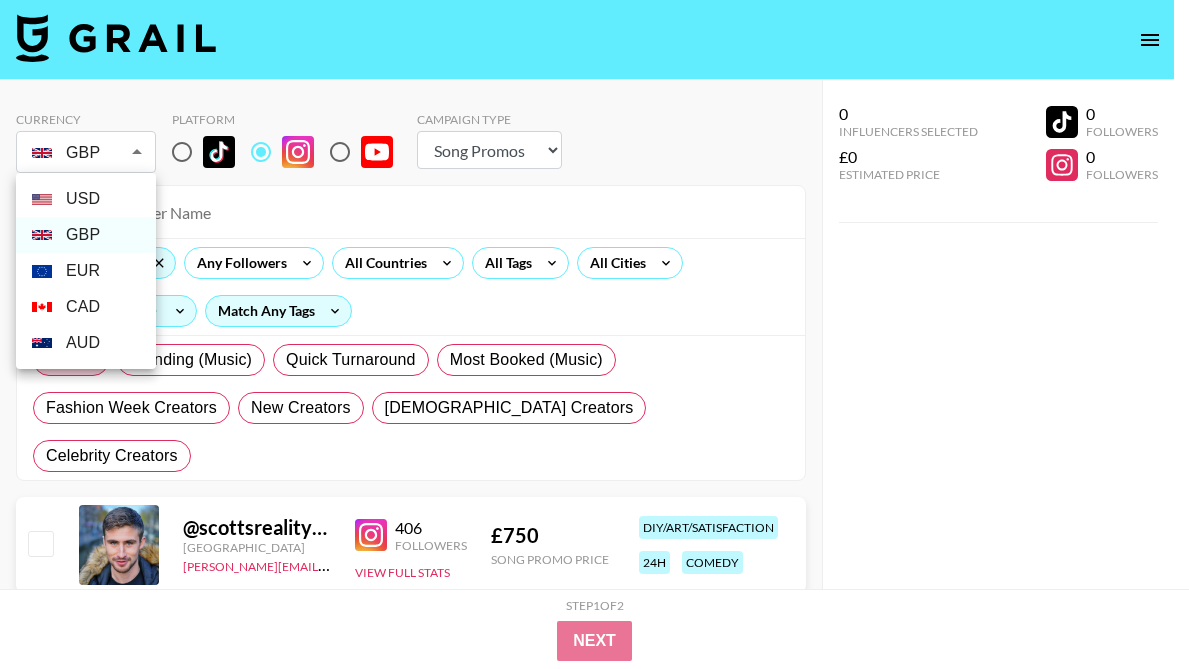 drag, startPoint x: 106, startPoint y: 197, endPoint x: 731, endPoint y: 387, distance: 653.24194 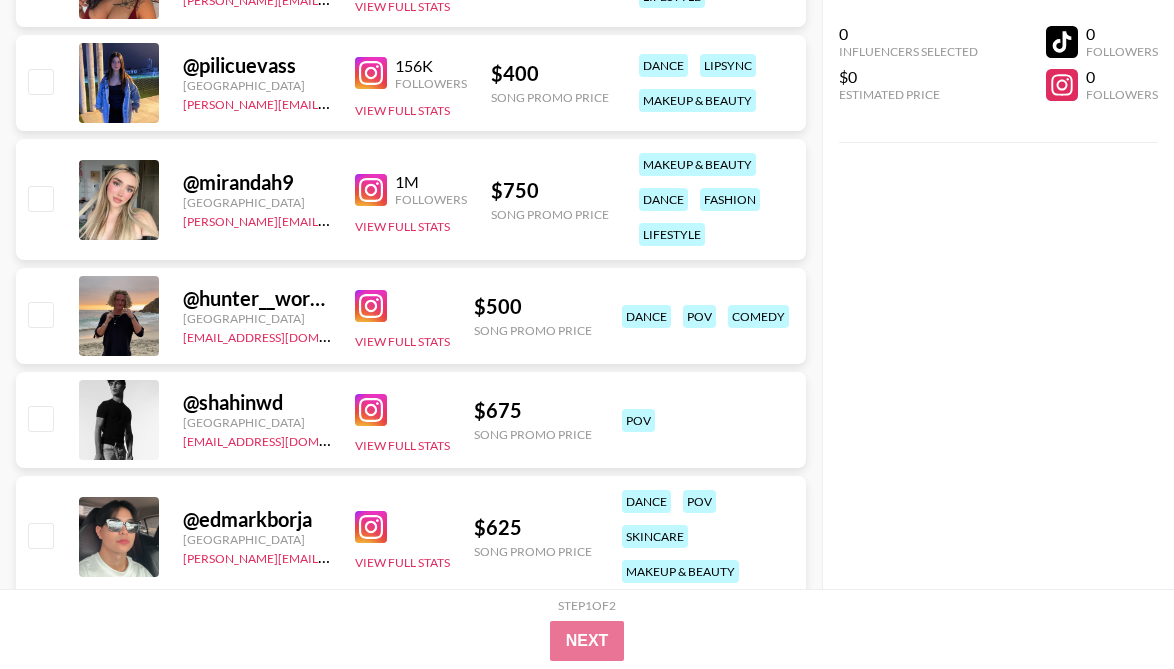 scroll, scrollTop: 1624, scrollLeft: 0, axis: vertical 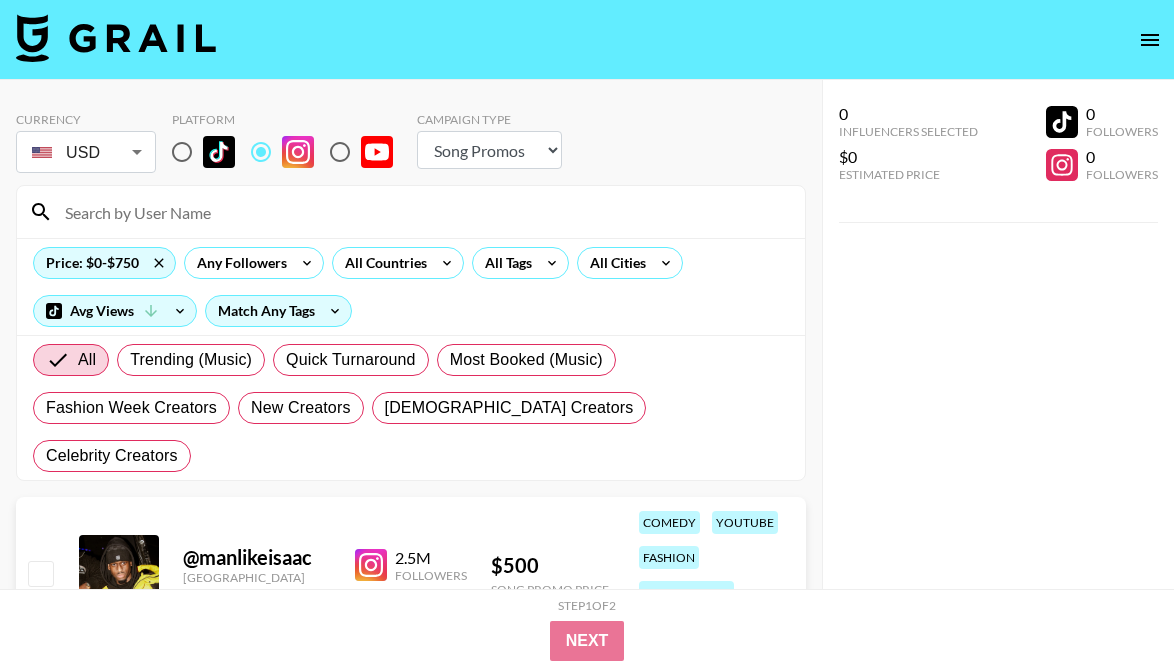 click on "Currency USD USD ​ Platform Campaign Type Choose Type... Song Promos Brand Promos Price: $0-$750 Any Followers All Countries All Tags All Cities Avg Views Match Any Tags All Trending (Music) Quick Turnaround Most Booked (Music) Fashion Week Creators New Creators [DEMOGRAPHIC_DATA] Creators Celebrity Creators @ manlikeisaac [GEOGRAPHIC_DATA] [PERSON_NAME][EMAIL_ADDRESS][DOMAIN_NAME] 2.5M Followers View Full Stats   $ 500 Song Promo Price comedy youtube fashion livestreamer travel @ cjcvfx [GEOGRAPHIC_DATA] [PERSON_NAME][EMAIL_ADDRESS][DOMAIN_NAME] 211K Followers View Full Stats   $ 600 Song Promo Price skits gaming/tech anime pov alternative @ vincentgigantee [GEOGRAPHIC_DATA] [EMAIL_ADDRESS][DOMAIN_NAME] 181K Followers View Full Stats   $ 600 Song Promo Price lifestyle comedy food & drink @ spacysfn [GEOGRAPHIC_DATA] [EMAIL_ADDRESS][DOMAIN_NAME] 1.2K Followers View Full Stats   $ 425 Song Promo Price gaming/tech @ christiansbanned [GEOGRAPHIC_DATA][EMAIL_ADDRESS][DOMAIN_NAME] 110K Followers View Full Stats   $ 400 Song Promo Price relationship sport @ luv.yves Canada   $ 700 @" at bounding box center [587, 197968] 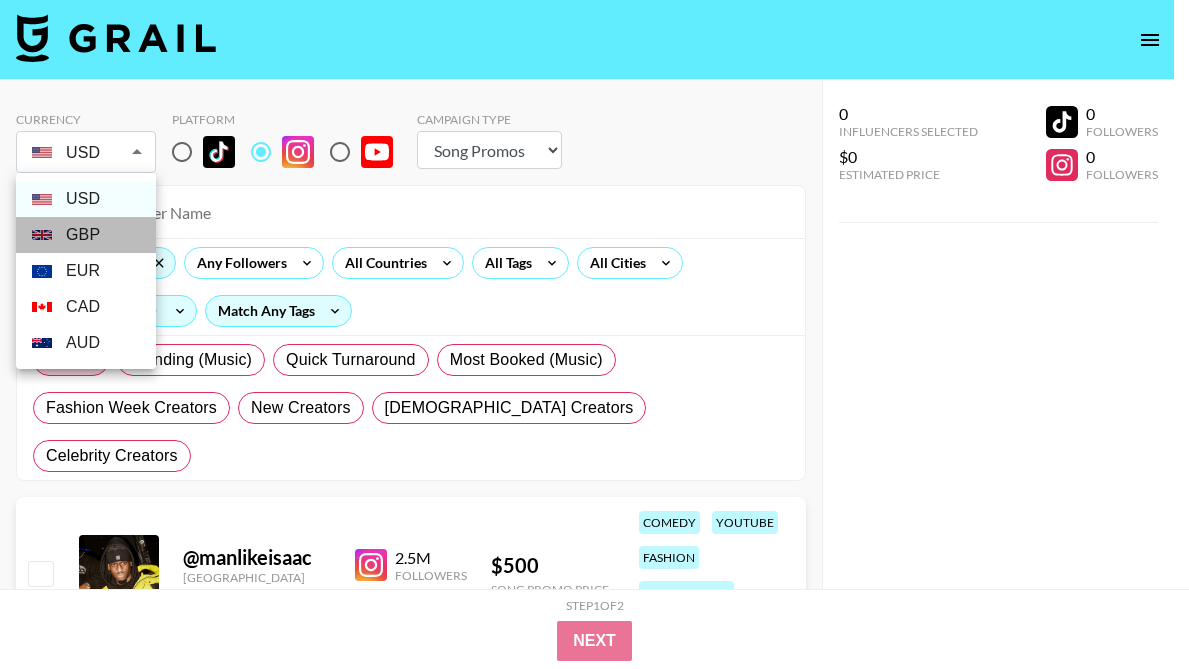 click on "GBP" at bounding box center [86, 235] 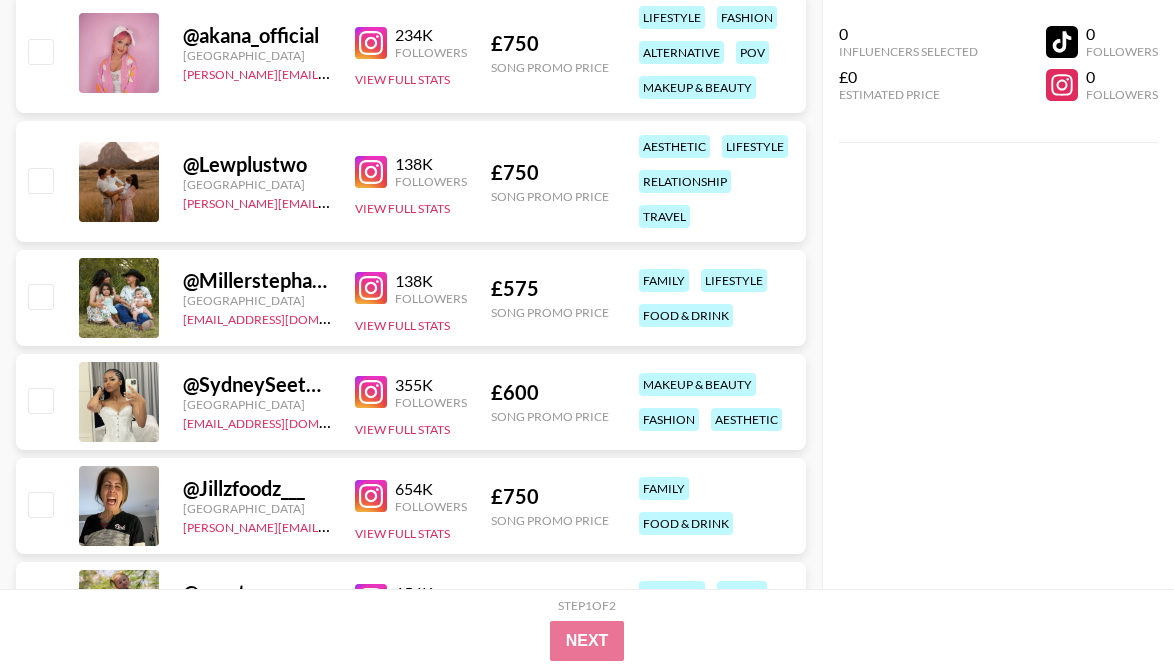 scroll, scrollTop: 4778, scrollLeft: 0, axis: vertical 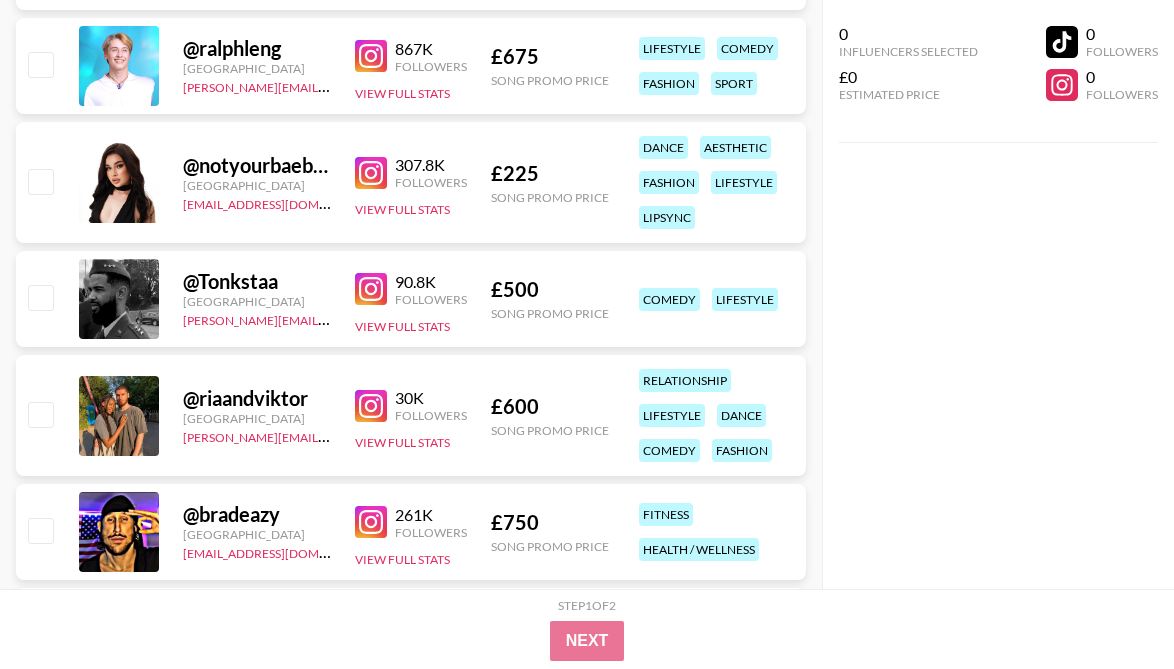 click at bounding box center [40, 181] 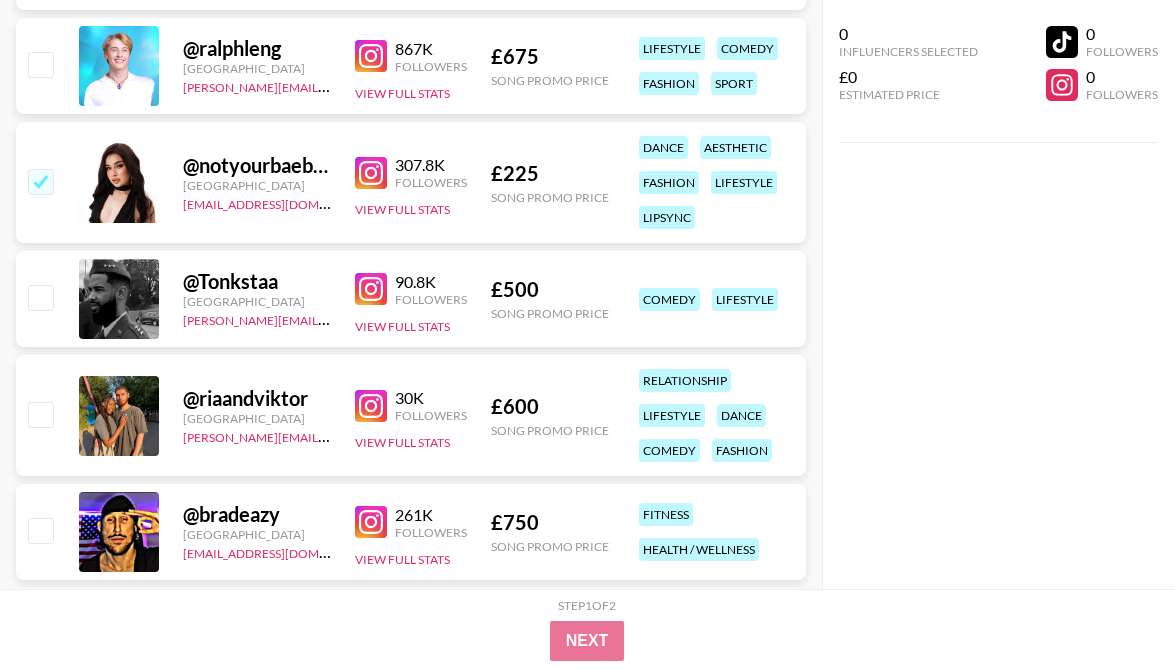 checkbox on "true" 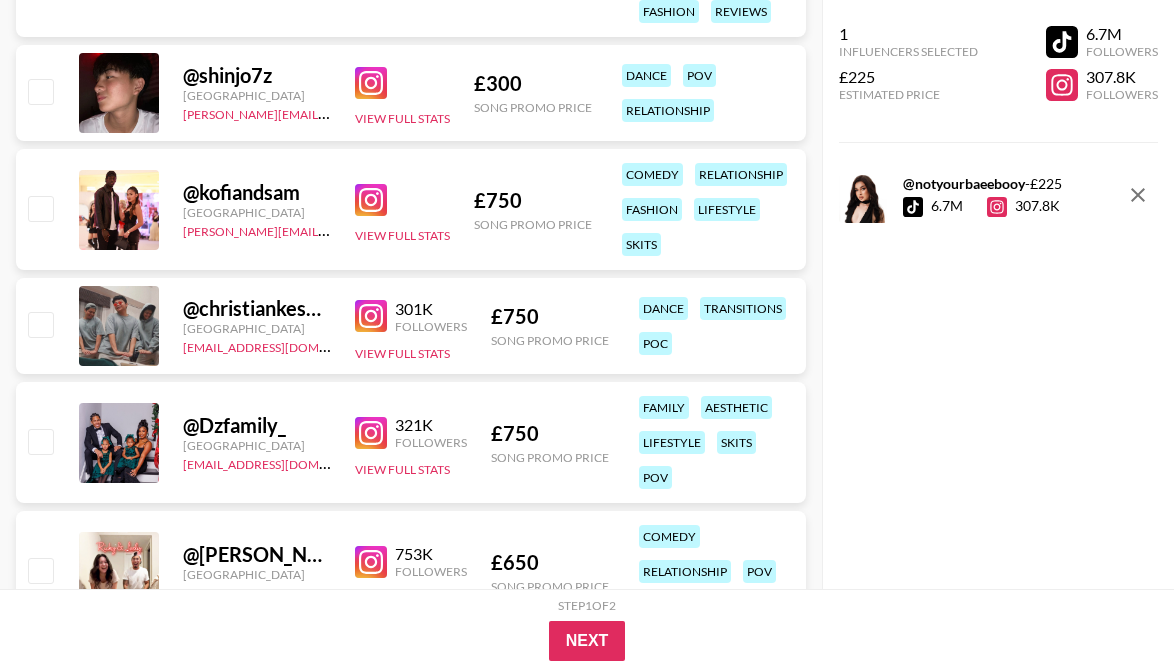 scroll, scrollTop: 8472, scrollLeft: 0, axis: vertical 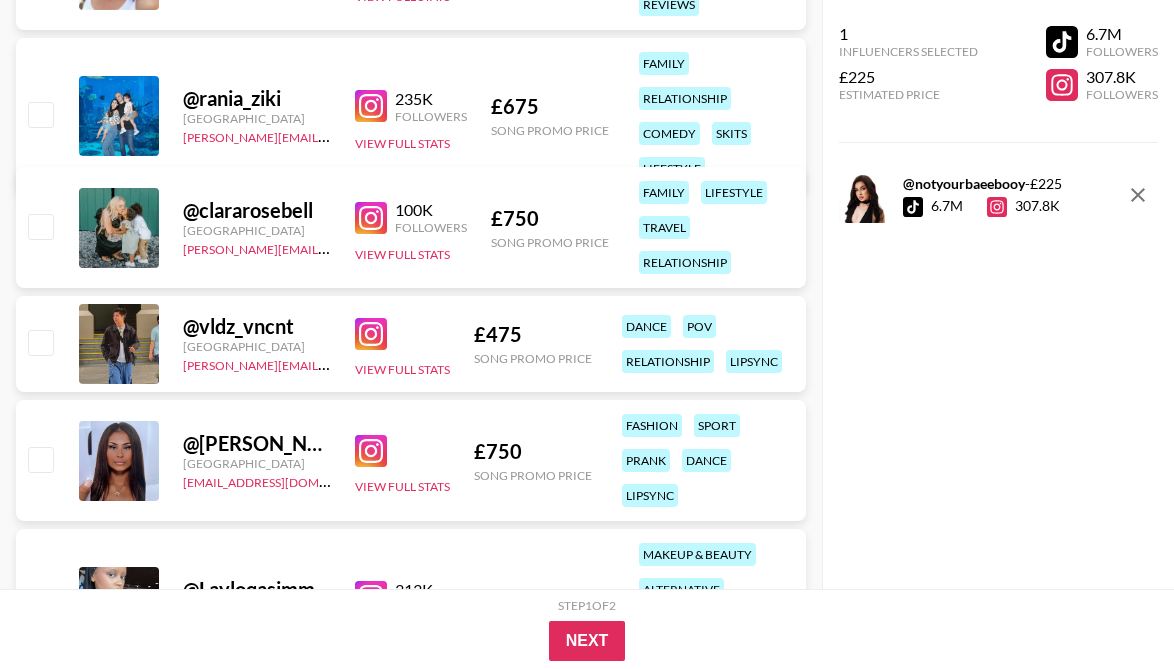 click on "@ vldz_vncnt [GEOGRAPHIC_DATA] [PERSON_NAME][EMAIL_ADDRESS][PERSON_NAME][DOMAIN_NAME] View Full Stats   £ 475 Song Promo Price dance pov relationship lipsync" at bounding box center (411, 344) 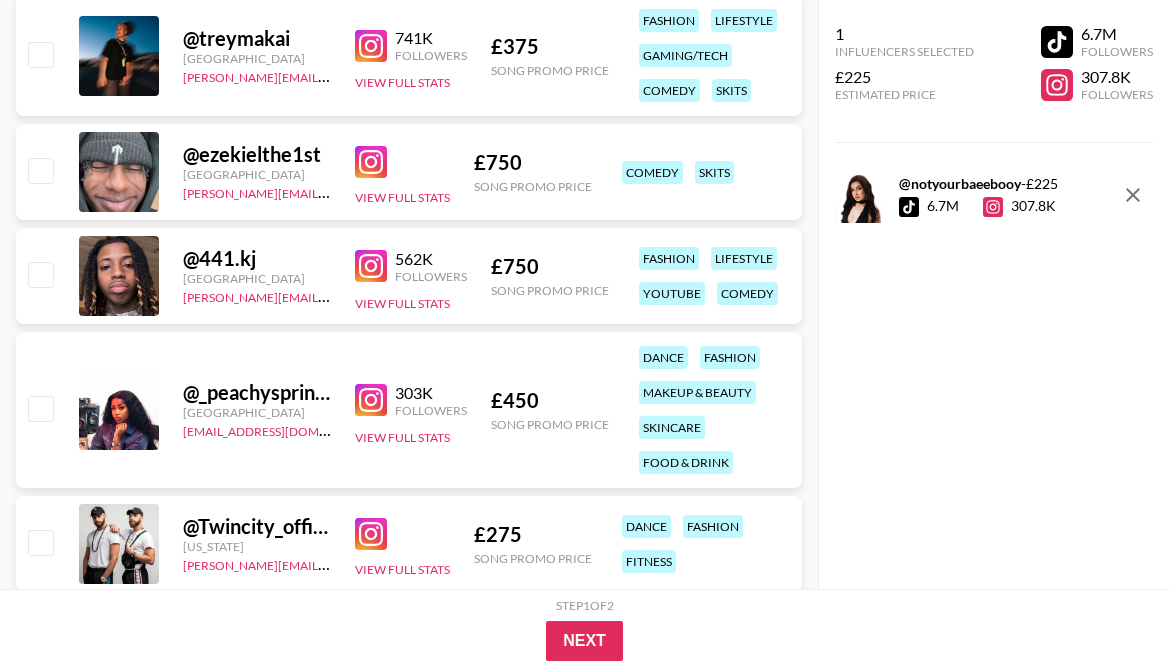 scroll, scrollTop: 11191, scrollLeft: 0, axis: vertical 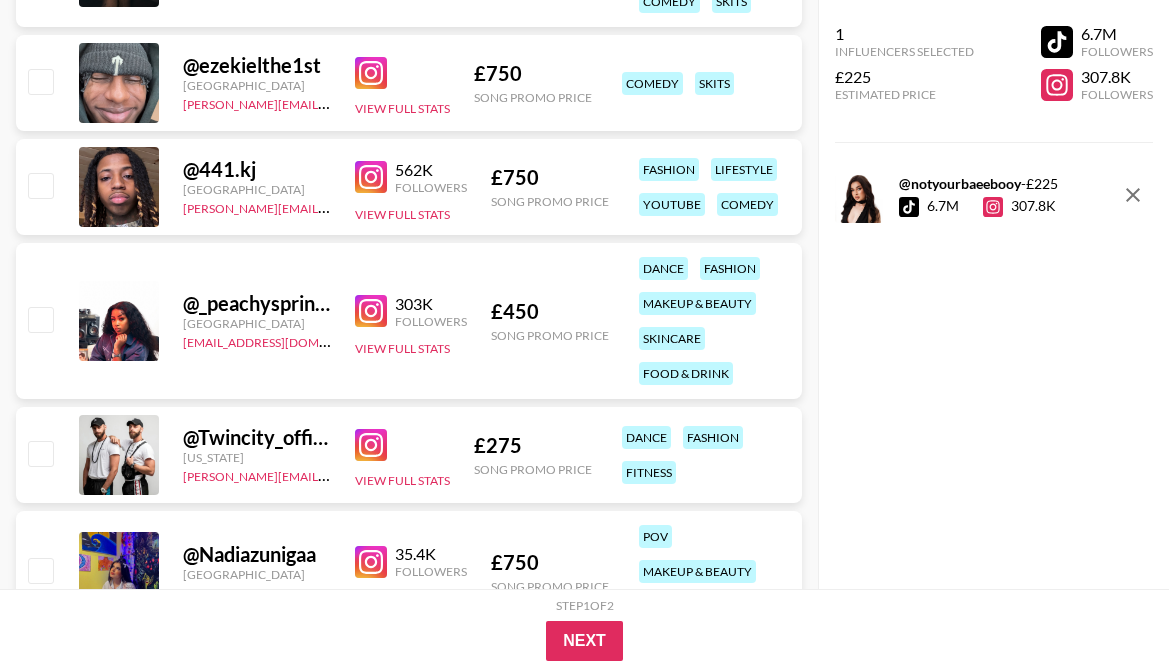drag, startPoint x: 44, startPoint y: 273, endPoint x: 214, endPoint y: 283, distance: 170.29387 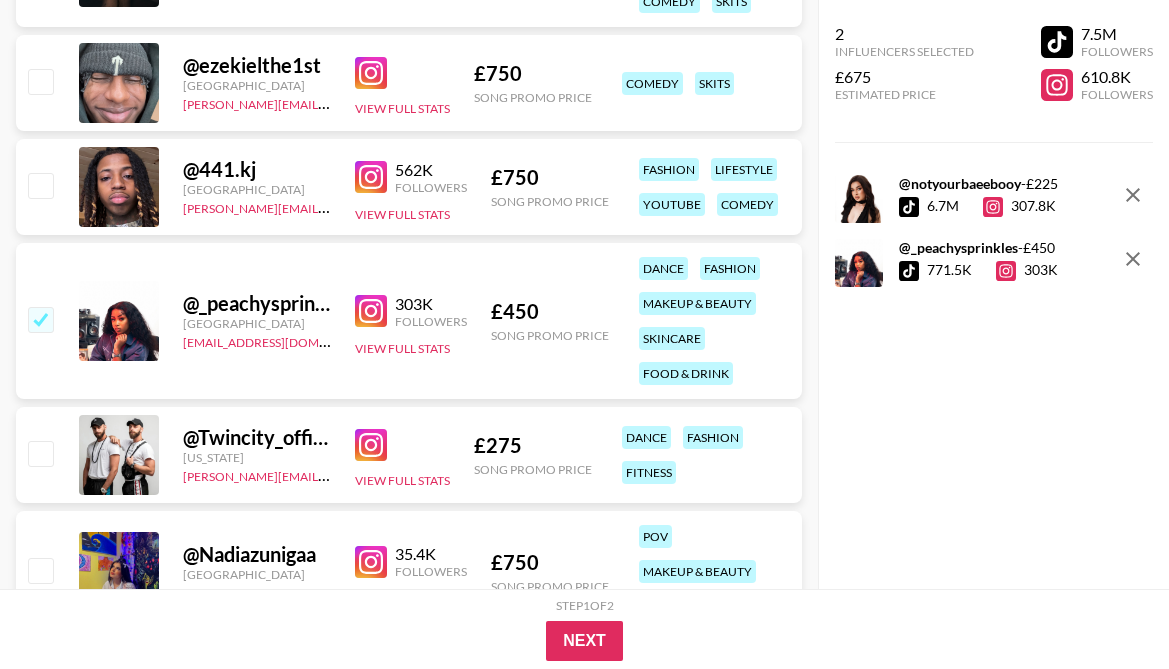 click at bounding box center [40, 319] 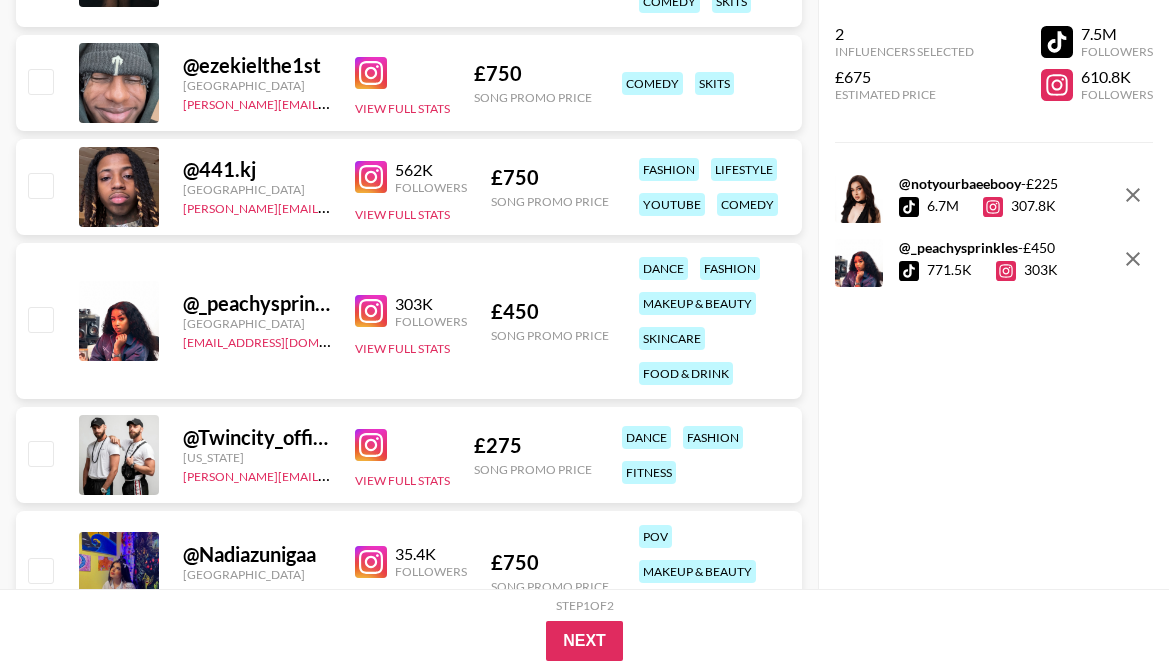 checkbox on "false" 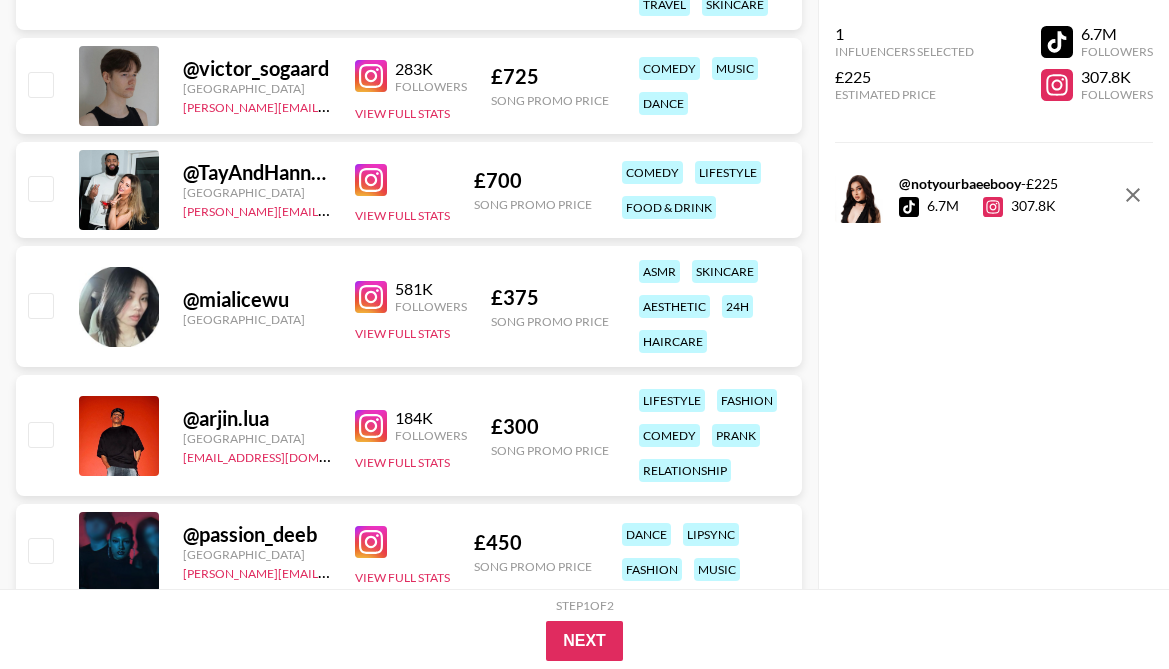 scroll, scrollTop: 12235, scrollLeft: 0, axis: vertical 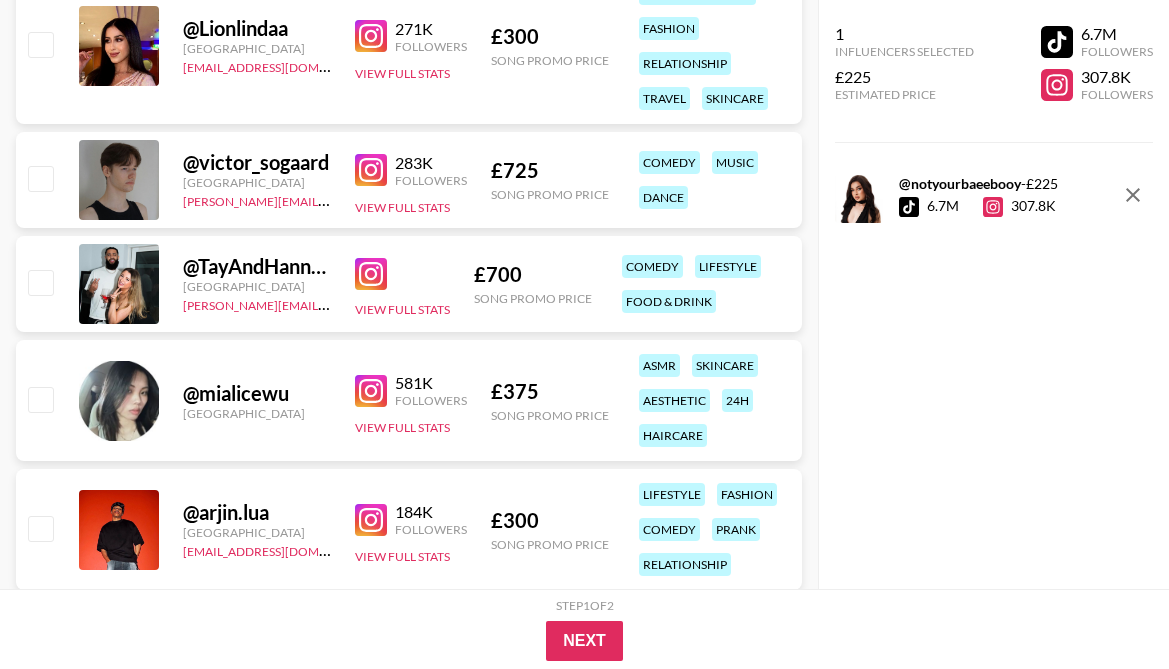 click at bounding box center (40, 282) 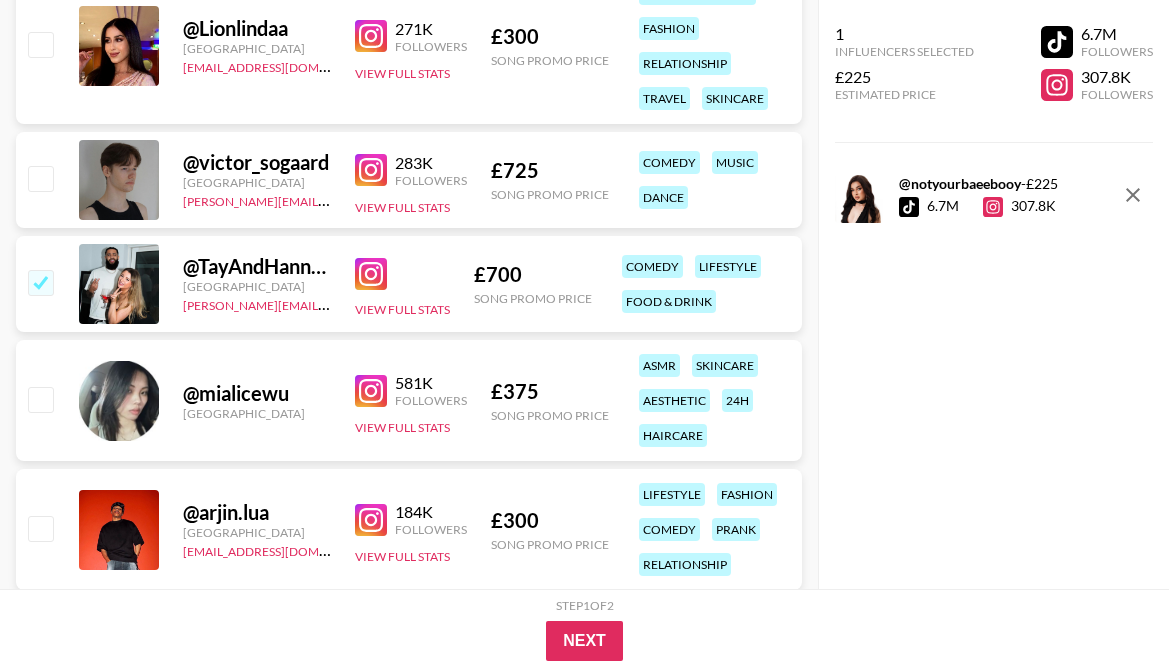 checkbox on "true" 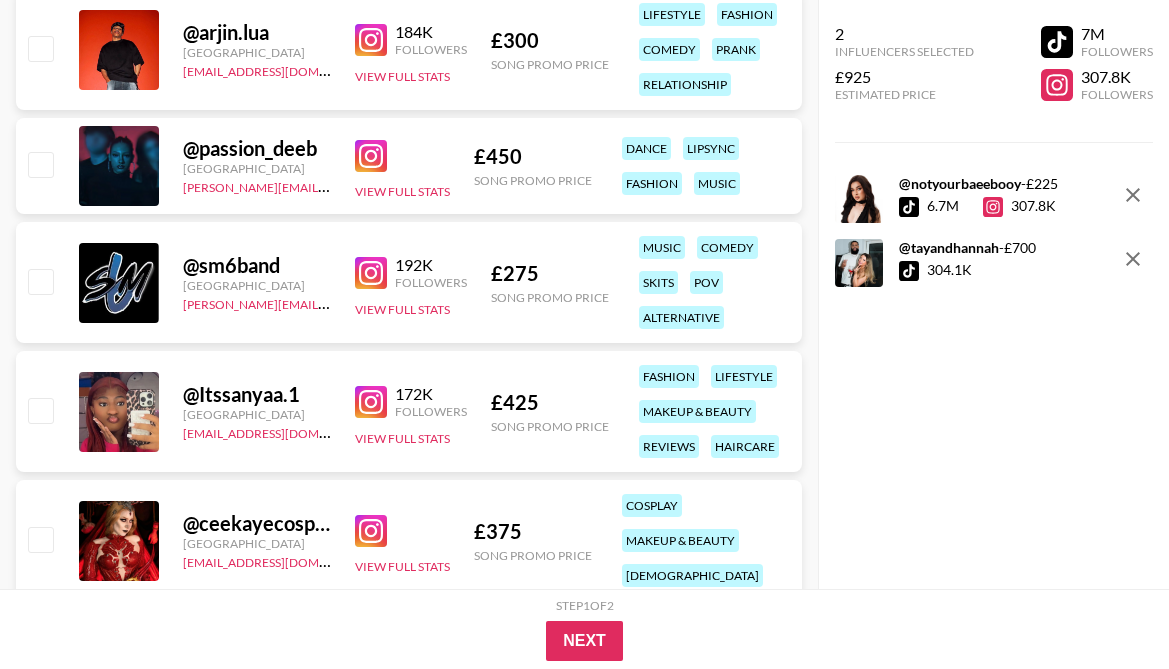 scroll, scrollTop: 12824, scrollLeft: 0, axis: vertical 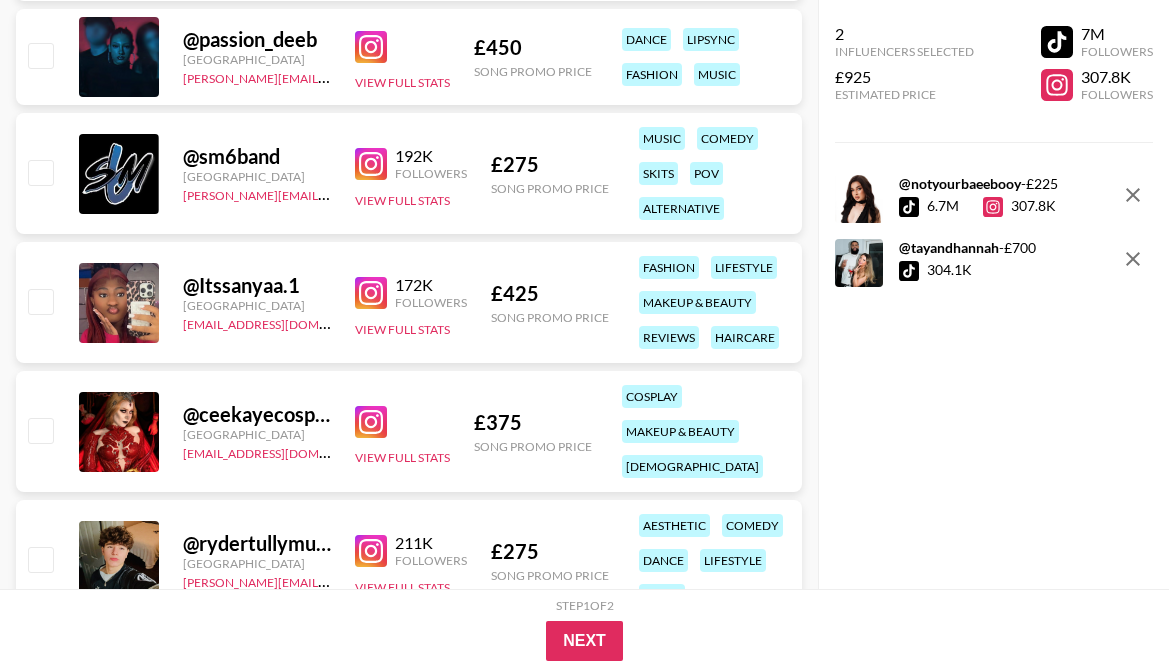 click at bounding box center (40, 301) 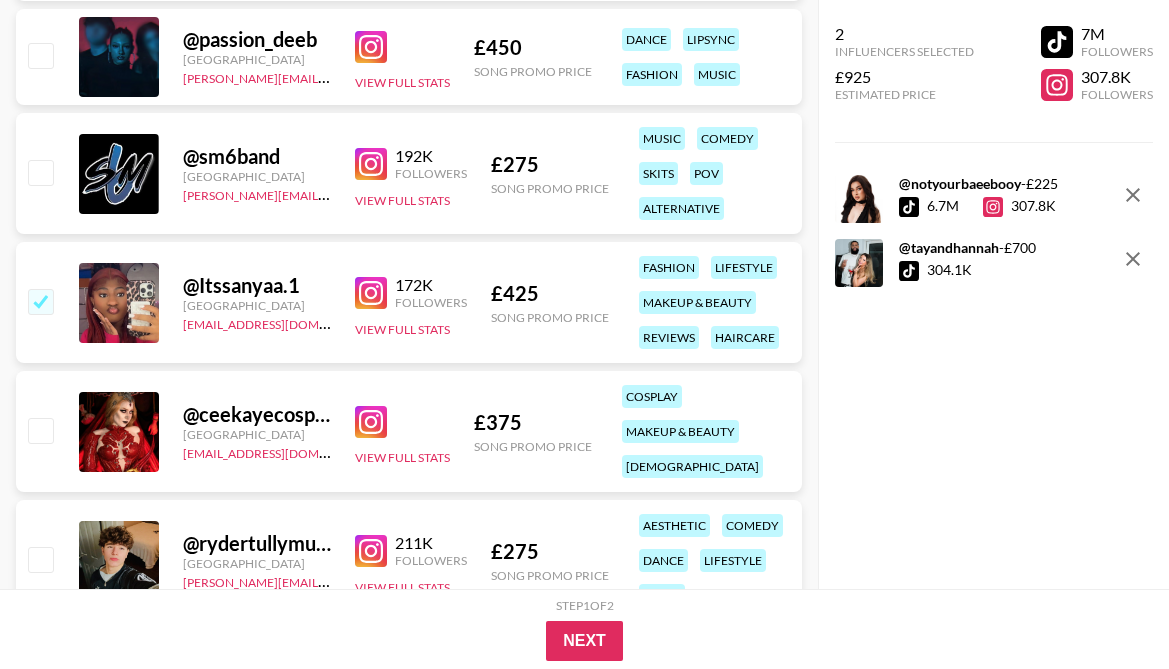 checkbox on "true" 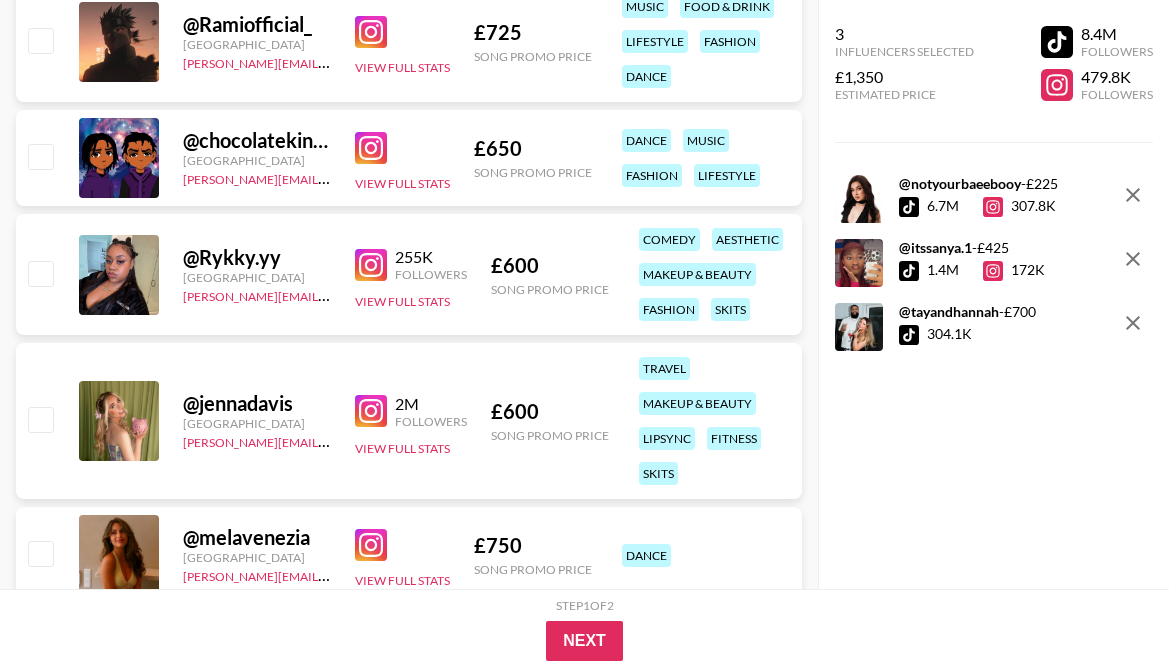scroll, scrollTop: 13968, scrollLeft: 0, axis: vertical 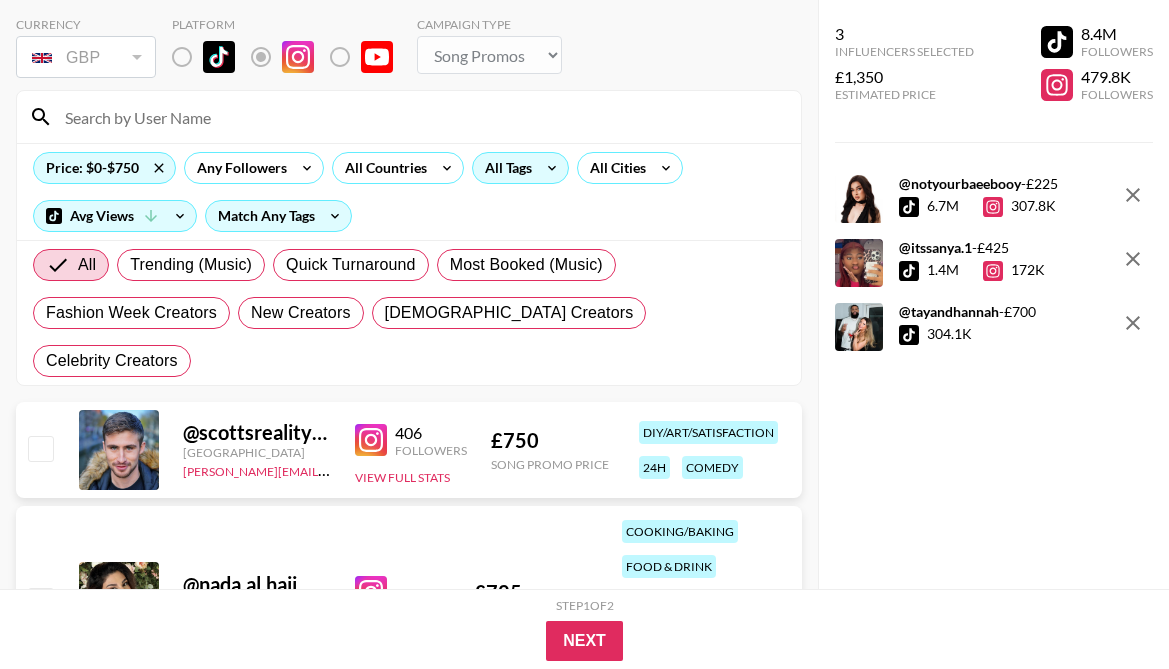 click on "All Tags" at bounding box center [504, 168] 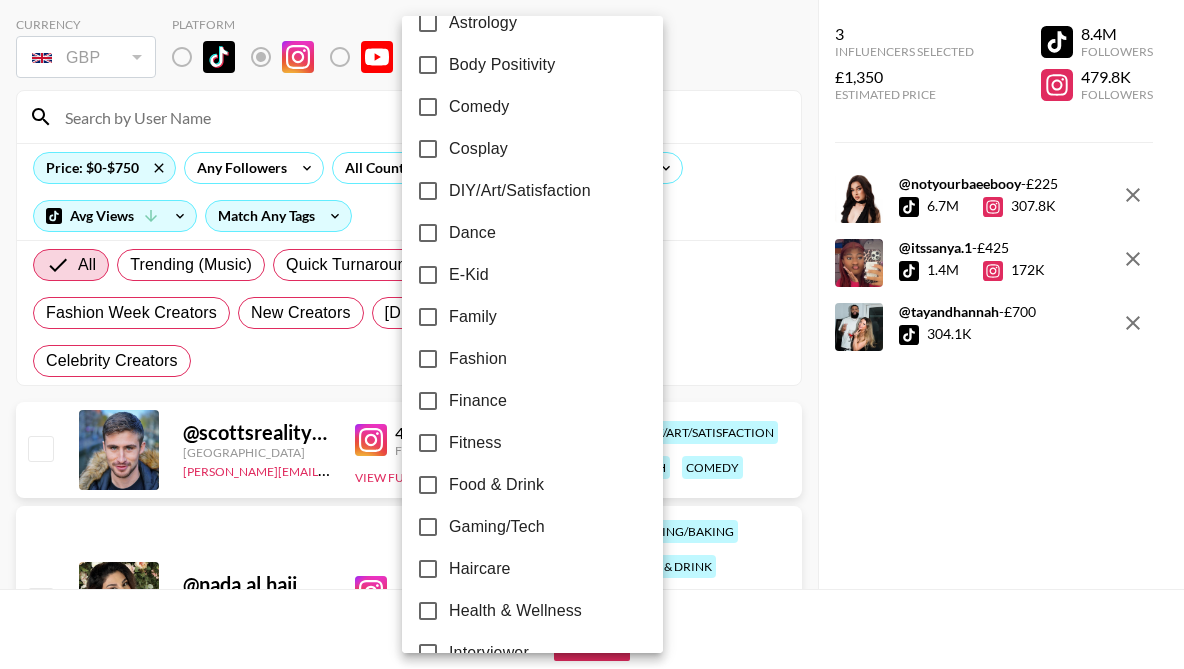 scroll, scrollTop: 326, scrollLeft: 0, axis: vertical 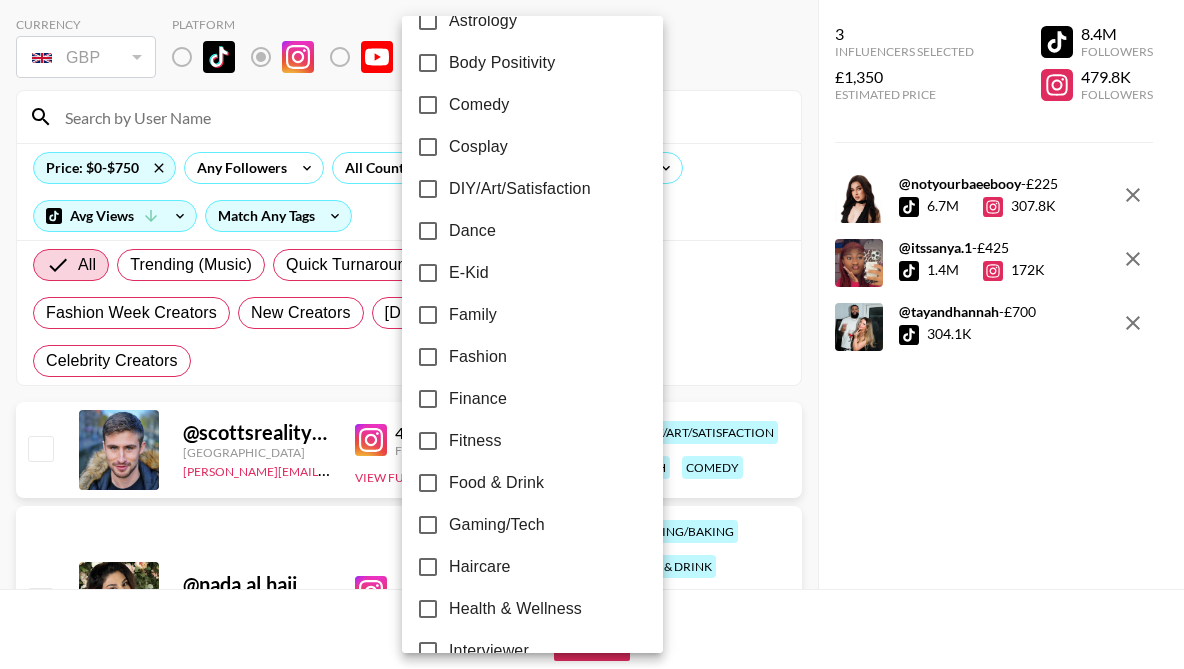 drag, startPoint x: 472, startPoint y: 358, endPoint x: 528, endPoint y: 444, distance: 102.625534 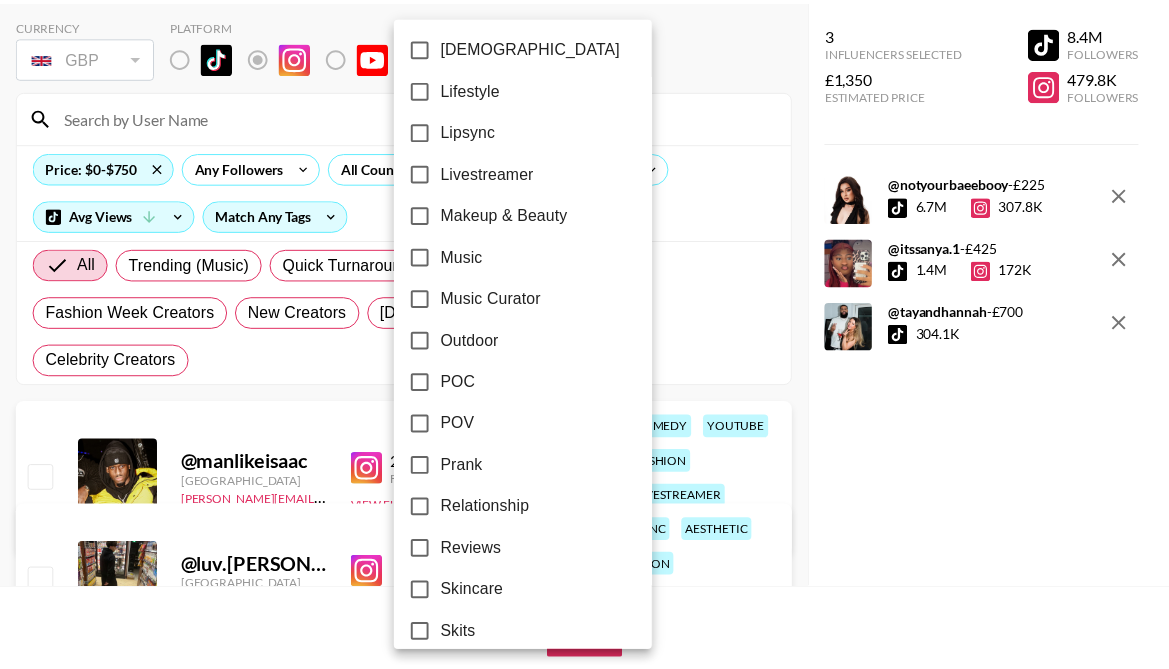 scroll, scrollTop: 1243, scrollLeft: 0, axis: vertical 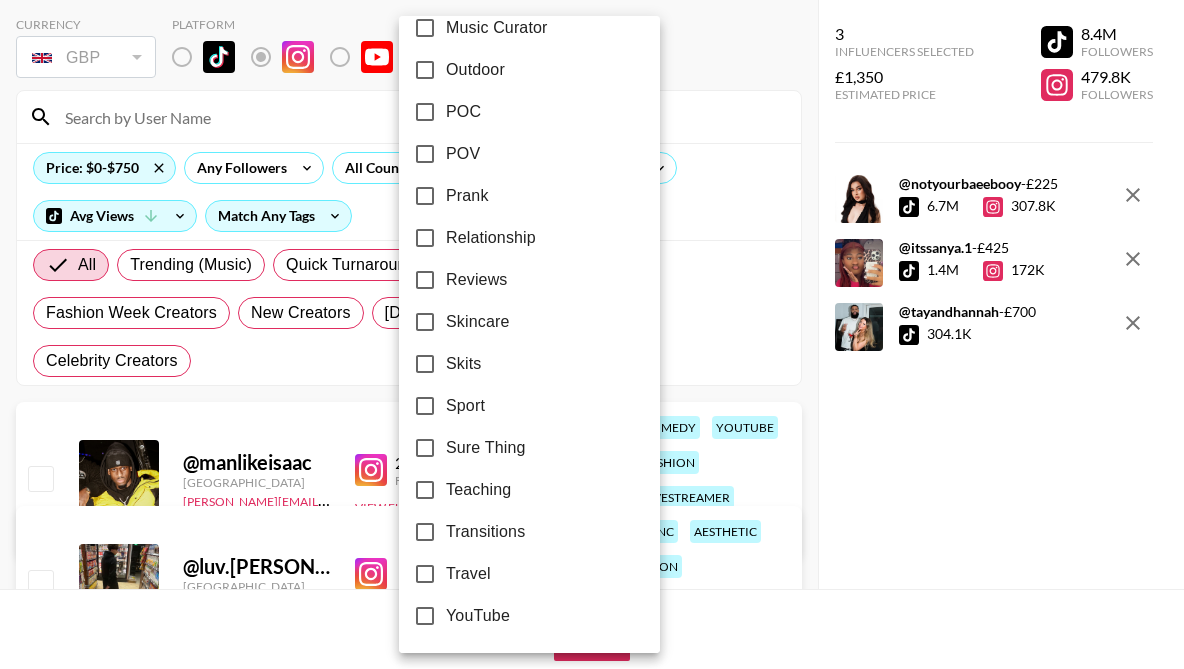 click on "Relationship" at bounding box center [491, 238] 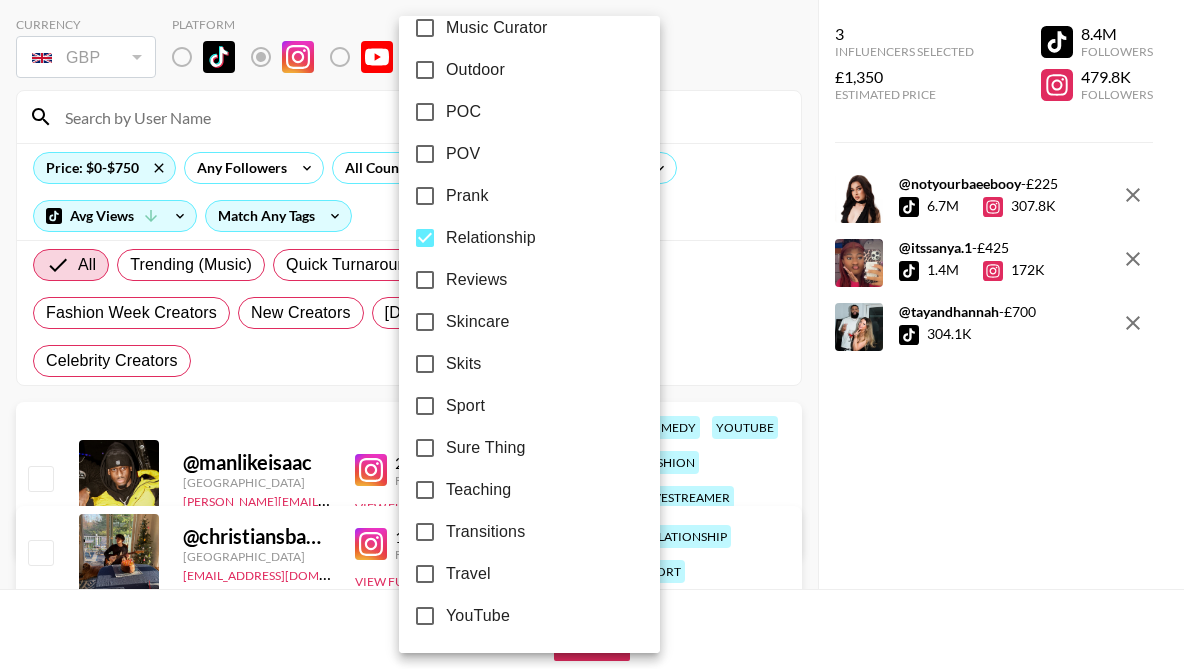 click at bounding box center (592, 334) 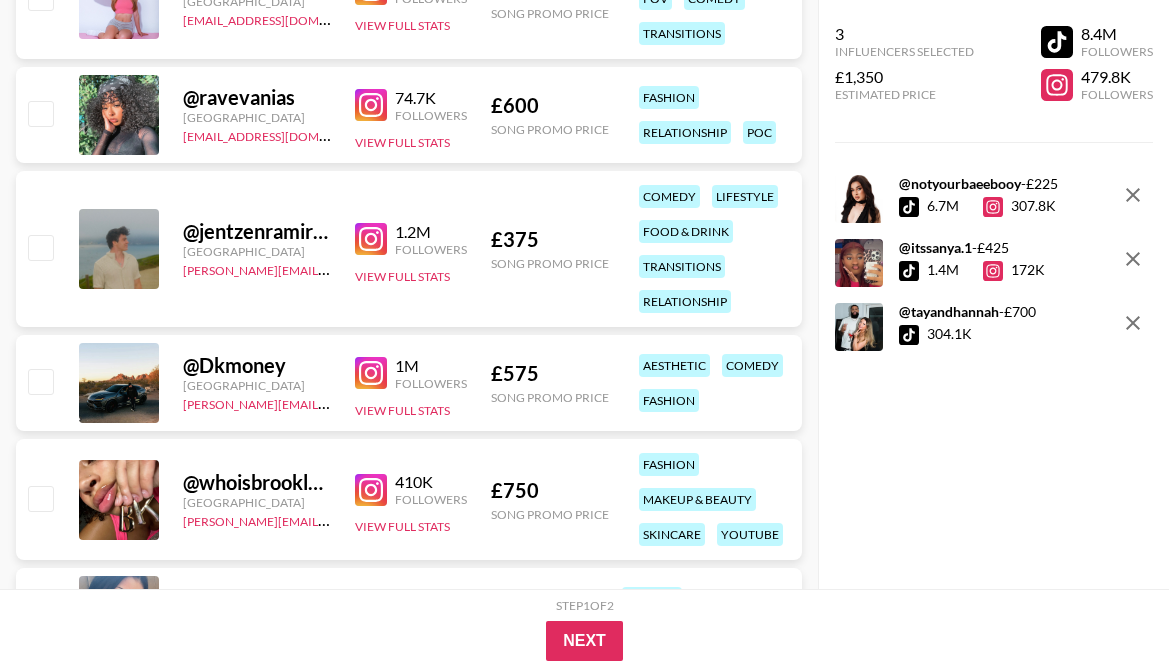 scroll, scrollTop: 10086, scrollLeft: 0, axis: vertical 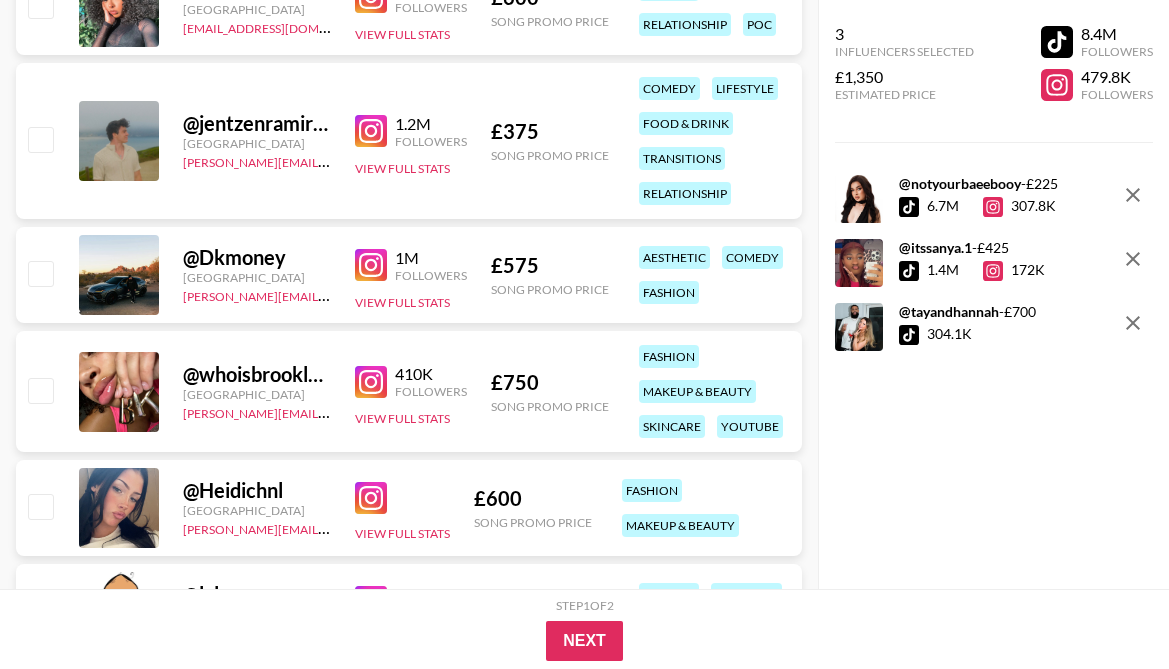 click at bounding box center (40, 390) 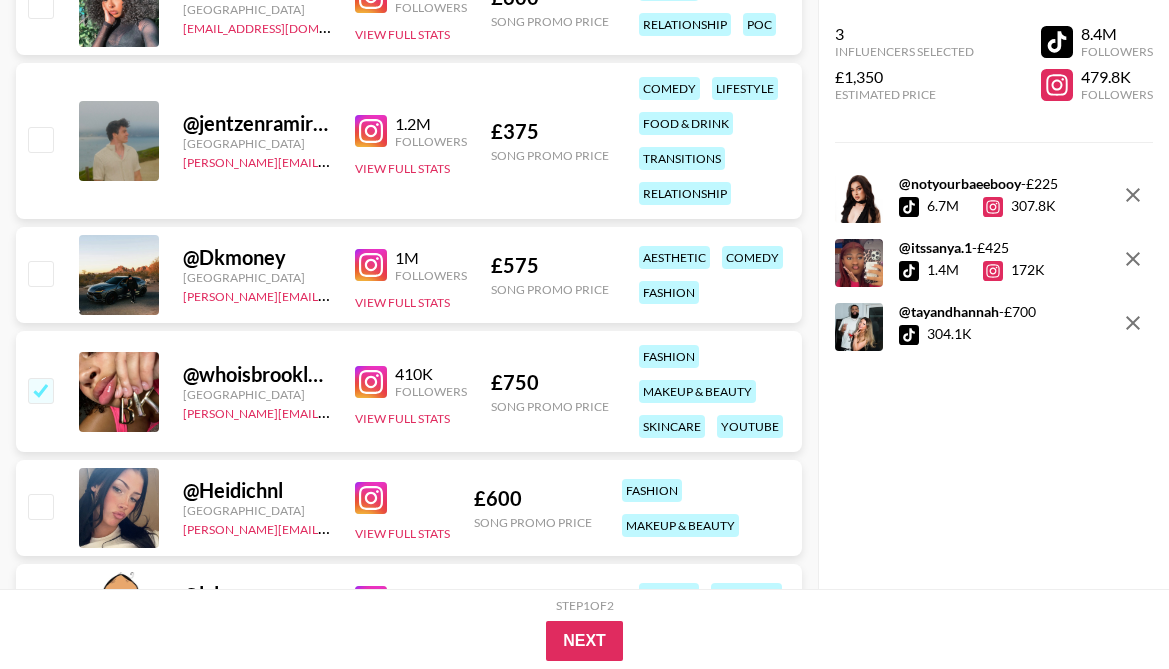 checkbox on "true" 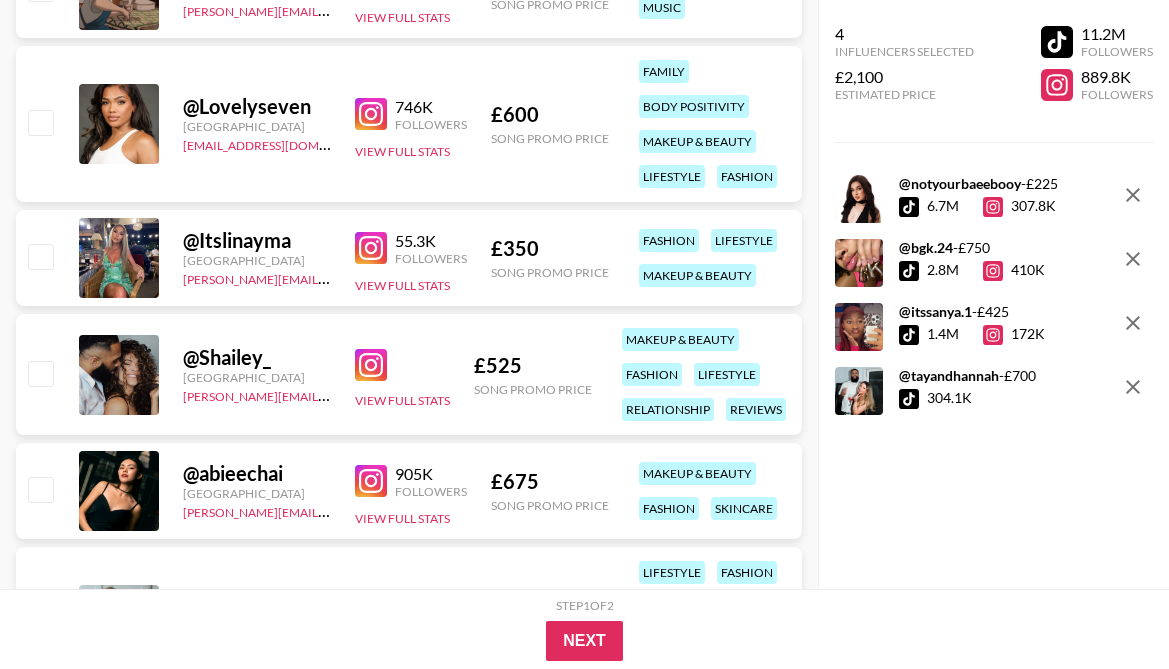 scroll, scrollTop: 10822, scrollLeft: 0, axis: vertical 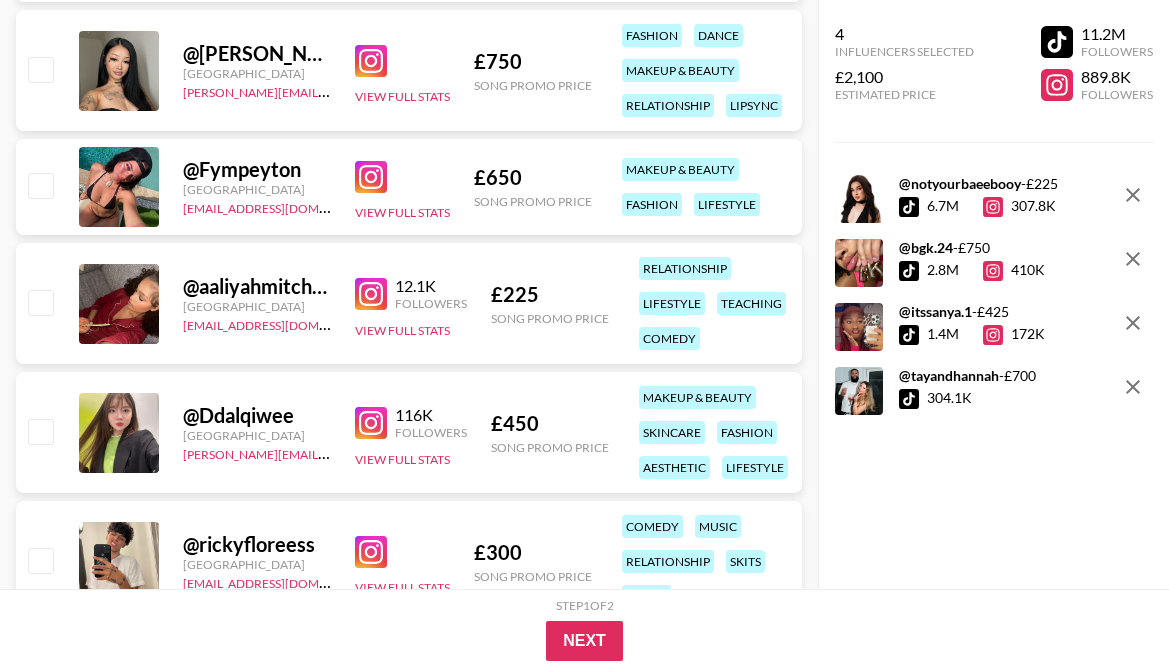 click at bounding box center (39, 304) 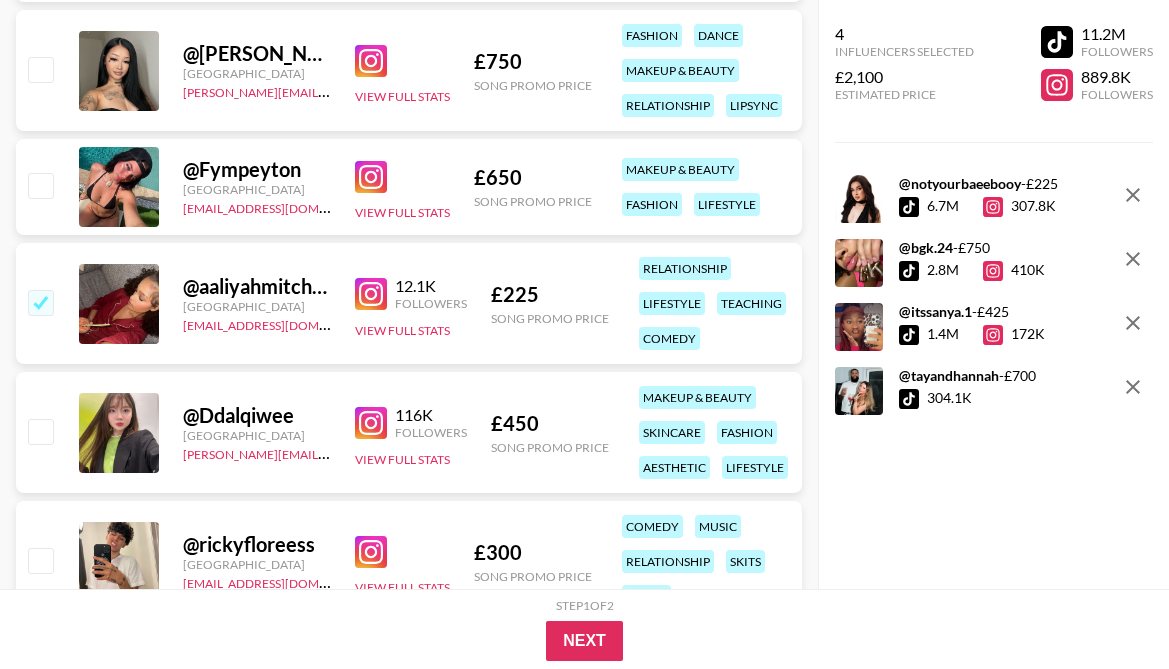 checkbox on "true" 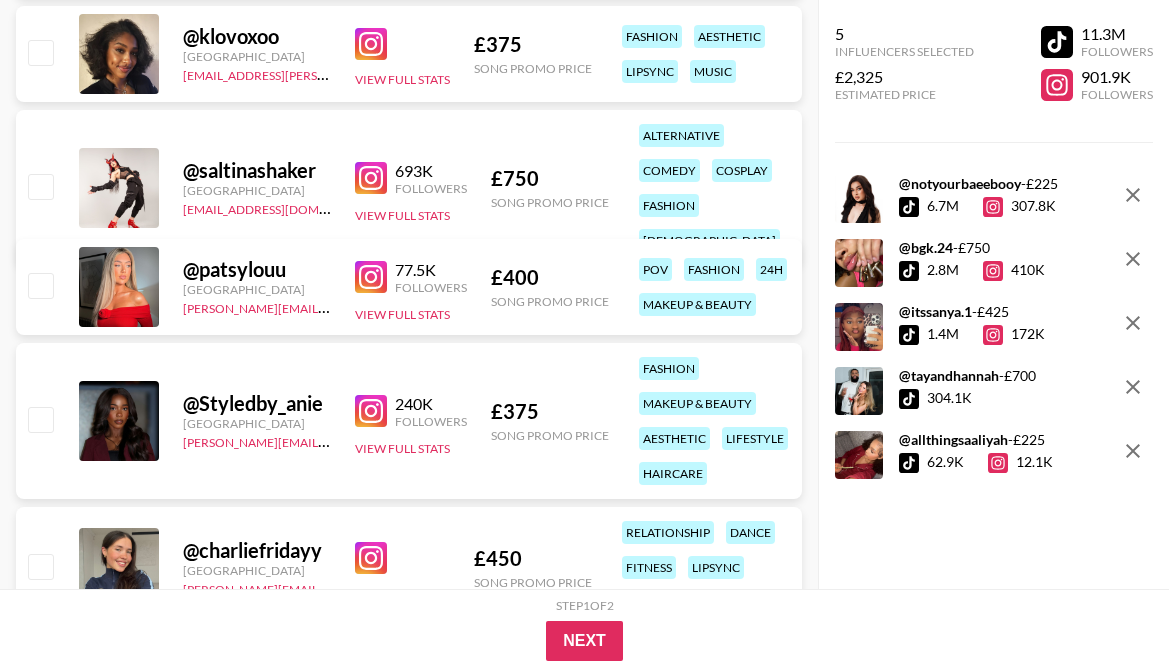 scroll, scrollTop: 23446, scrollLeft: 0, axis: vertical 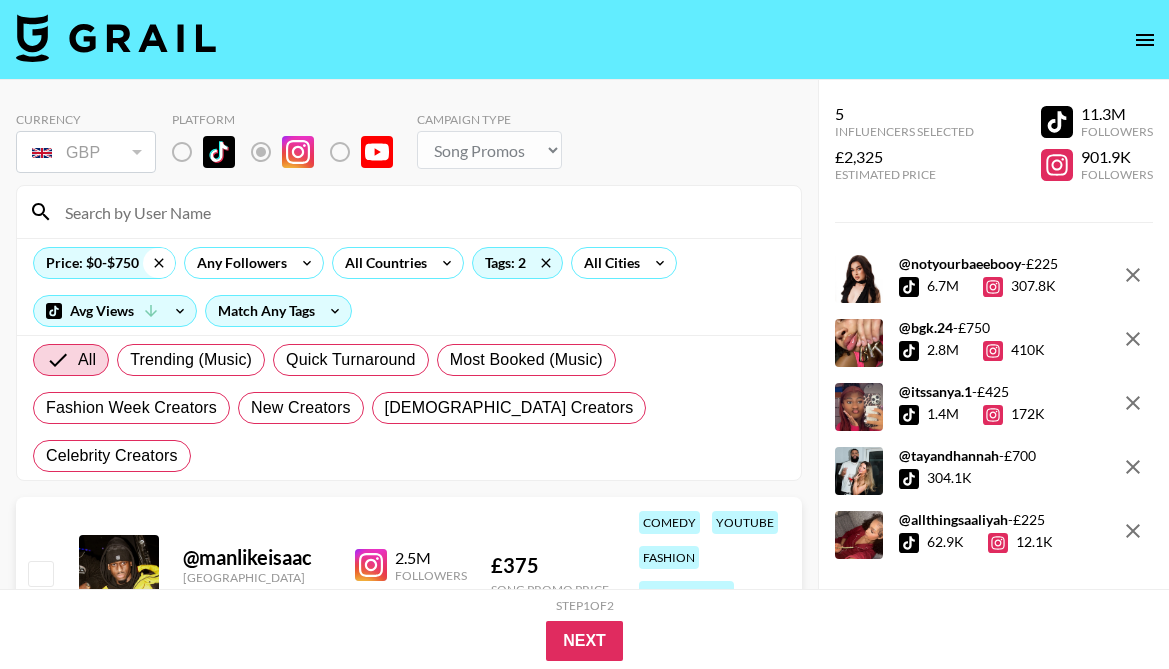 click 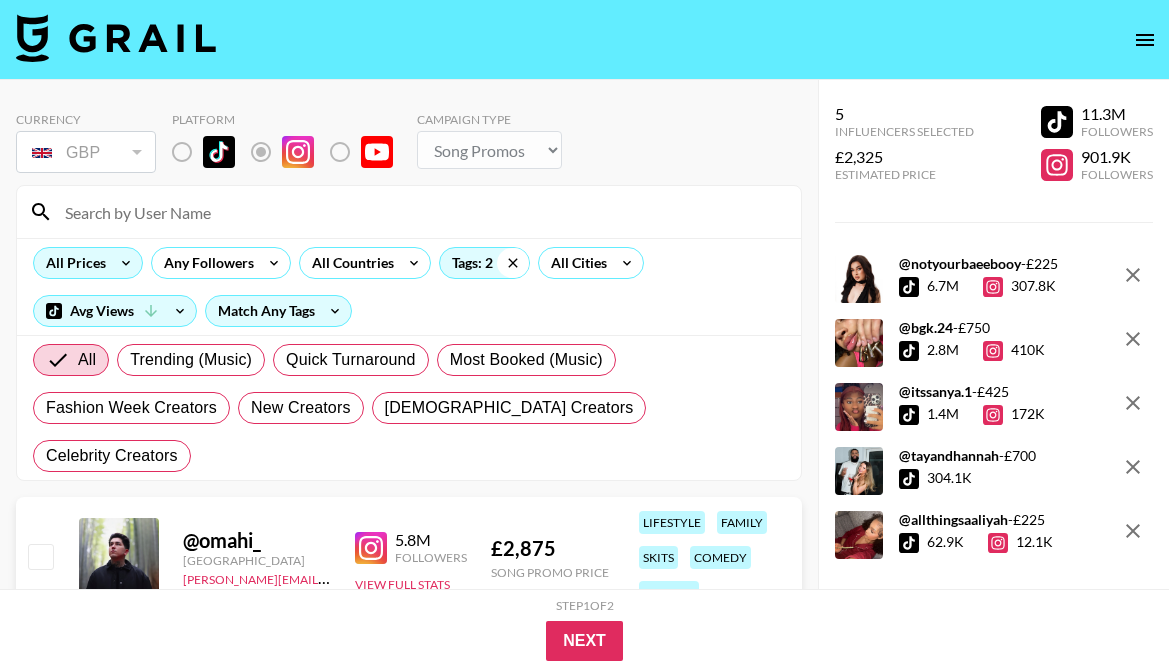 click 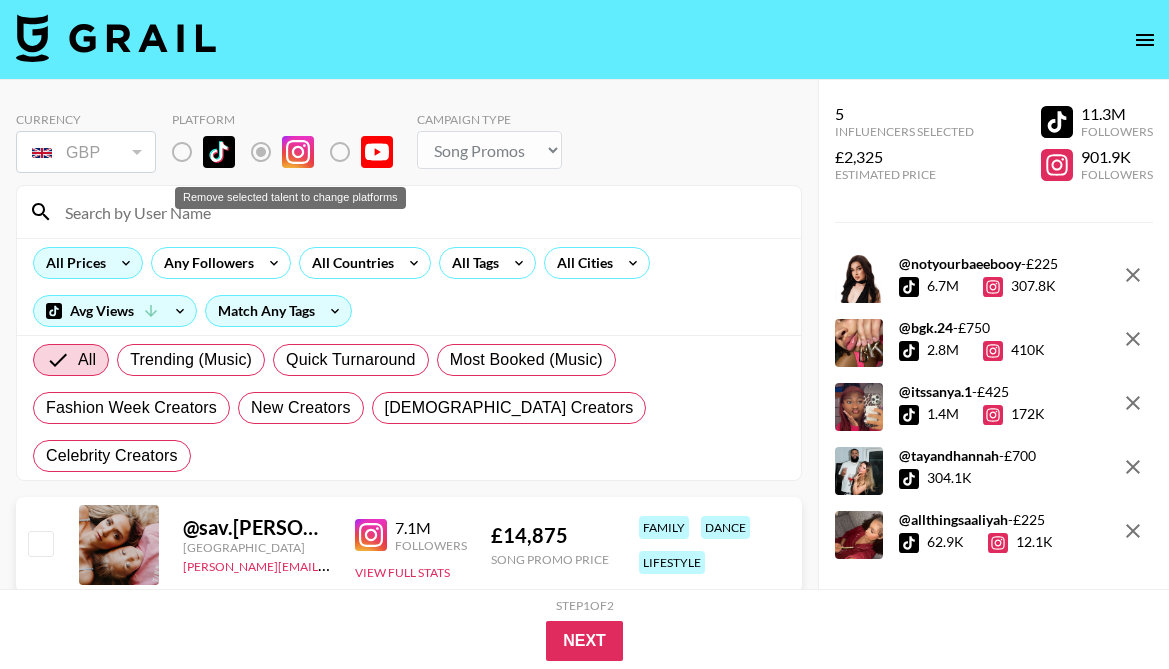 click at bounding box center [198, 152] 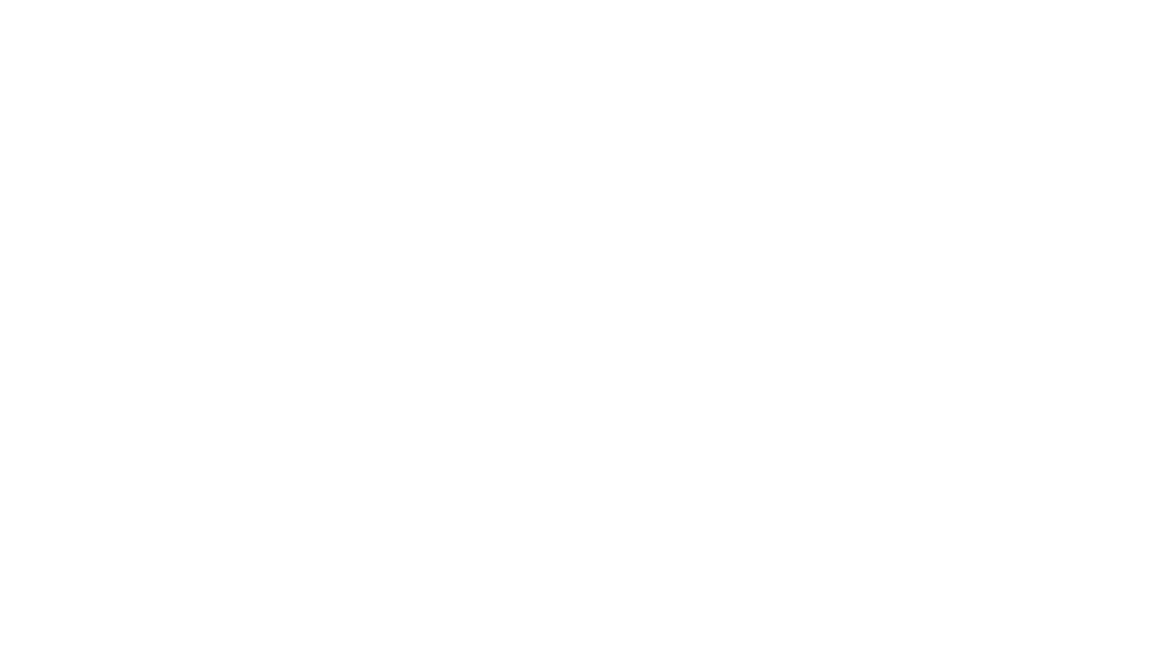 scroll, scrollTop: 0, scrollLeft: 0, axis: both 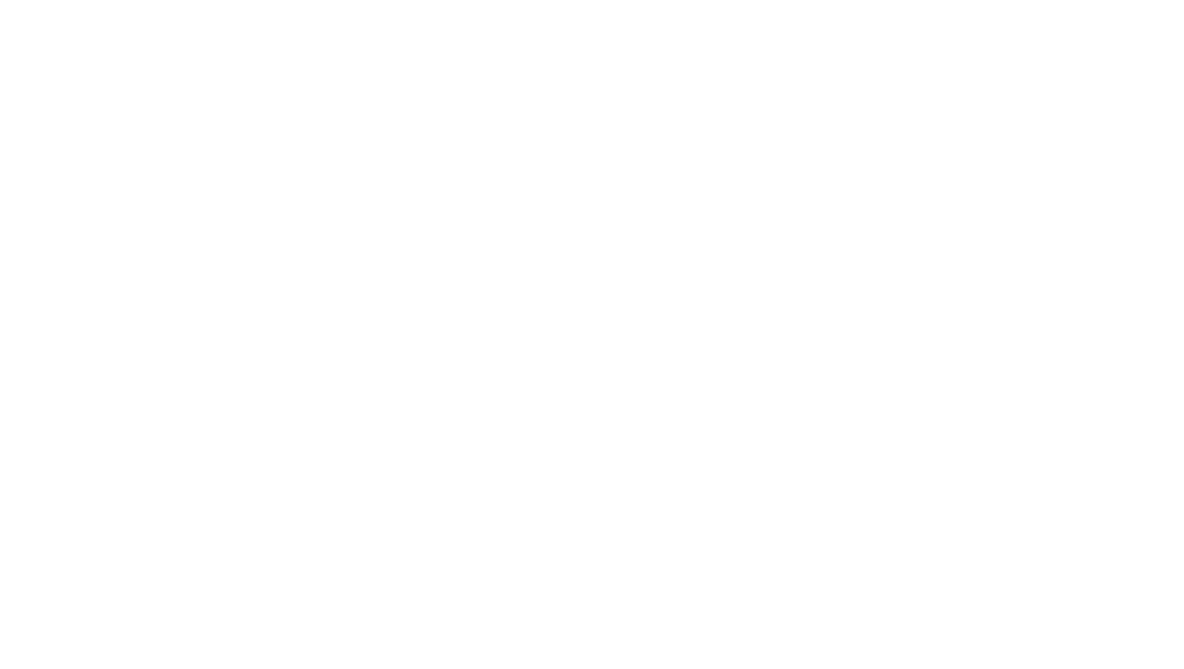 select on "Song" 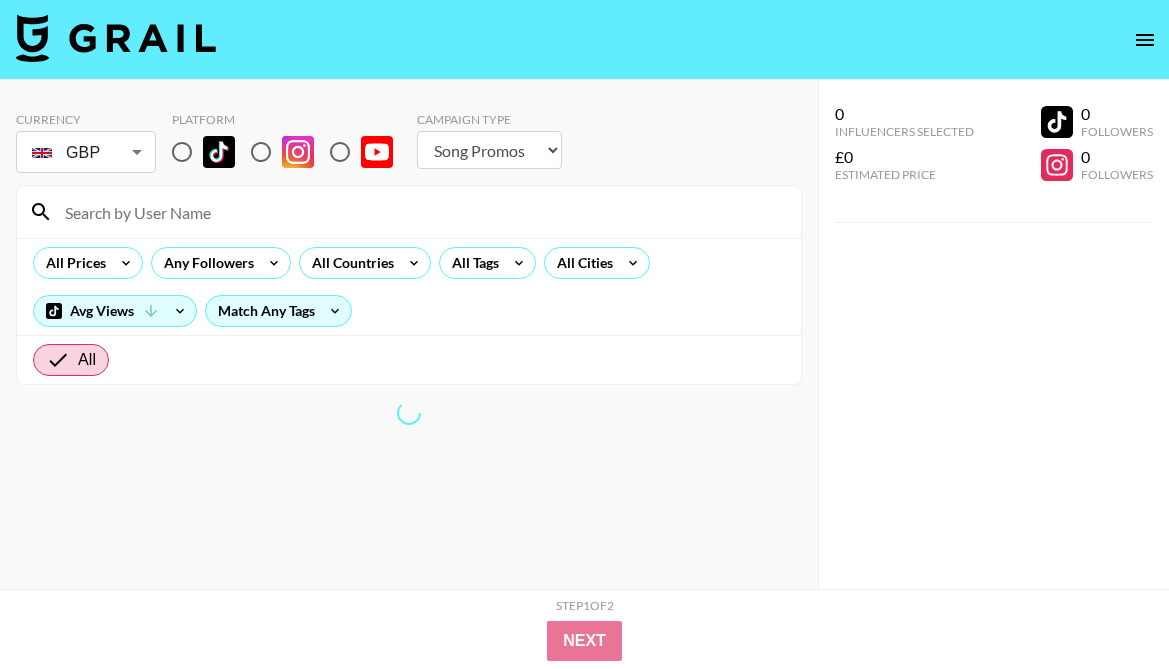 click on "Currency GBP GBP ​ Platform Campaign Type Choose Type... Song Promos Brand Promos All Prices Any Followers All Countries All Tags All Cities Avg Views Match Any Tags All 0 Influencers Selected £0 Estimated Price 0 Followers 0 Followers 0 Influencers Selected £0 Estimated Price 0 Followers 0 Followers Step  1  of  2 View  Summary Next v 1.7.94 © Grail Talent Terms" at bounding box center [584, 374] 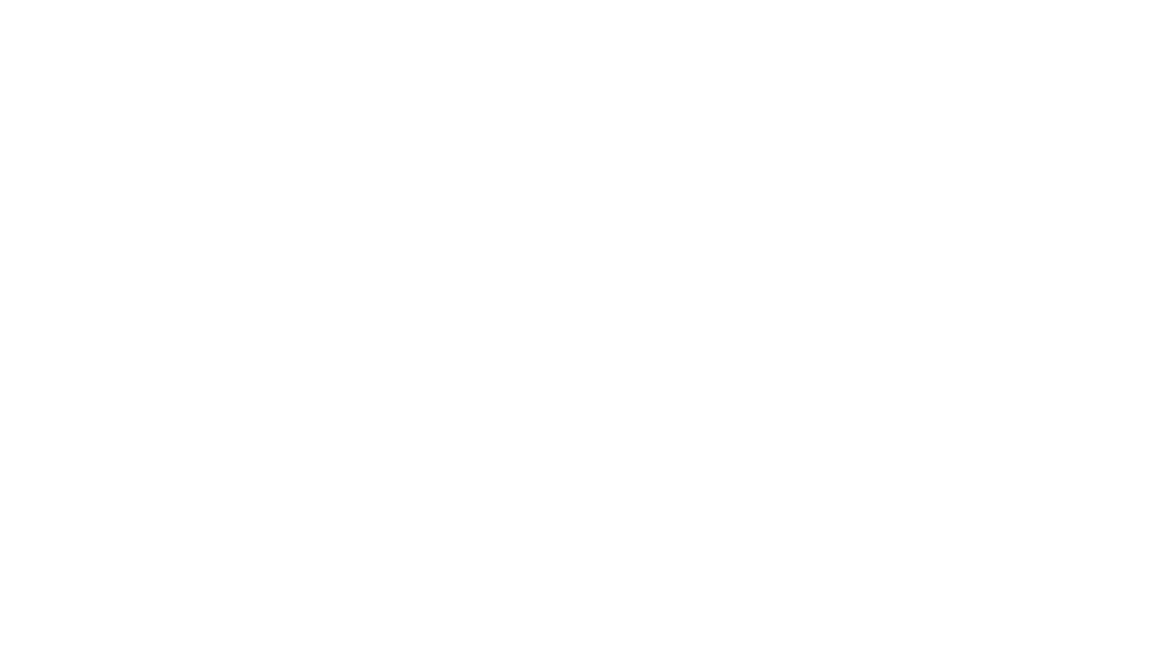 scroll, scrollTop: 0, scrollLeft: 0, axis: both 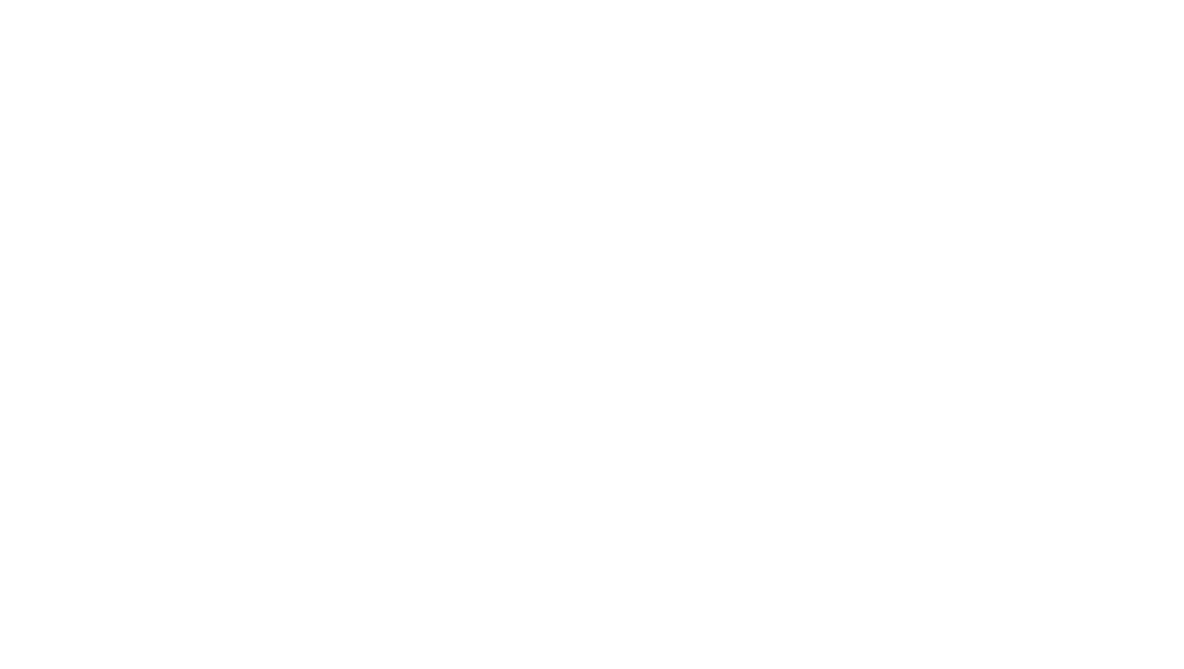 select on "Song" 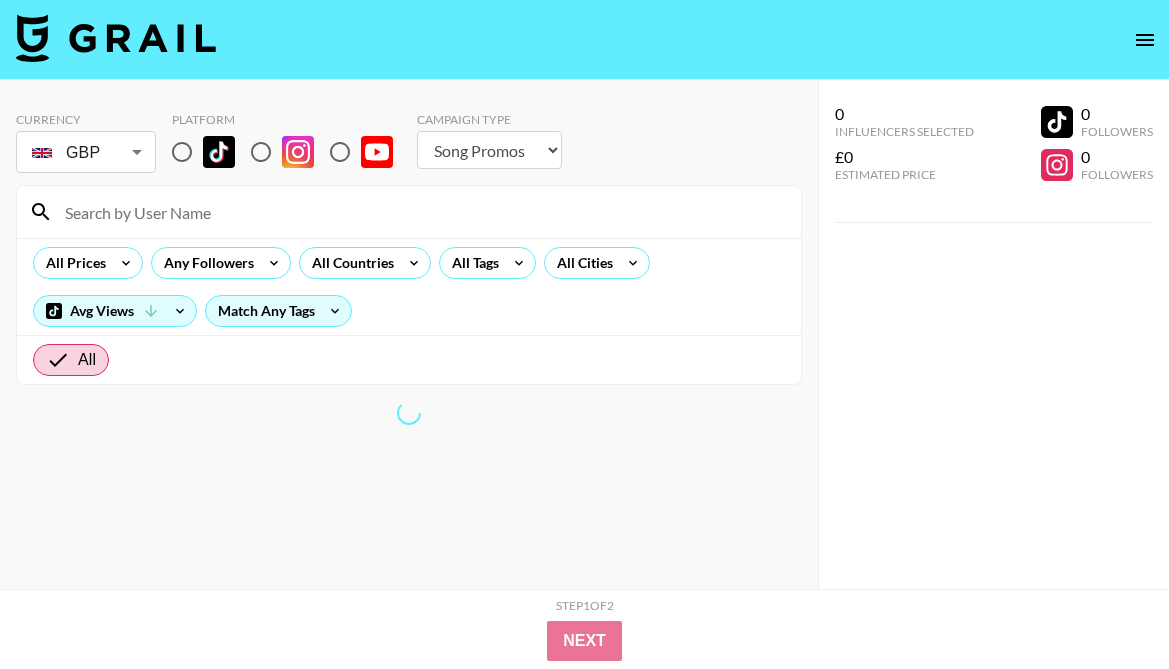 click on "Currency GBP GBP ​ Platform Campaign Type Choose Type... Song Promos Brand Promos All Prices Any Followers All Countries All Tags All Cities Avg Views Match Any Tags All 0 Influencers Selected £0 Estimated Price 0 Followers 0 Followers 0 Influencers Selected £0 Estimated Price 0 Followers 0 Followers Step  1  of  2 View  Summary Next v 1.7.94 © Grail Talent Terms" at bounding box center [584, 374] 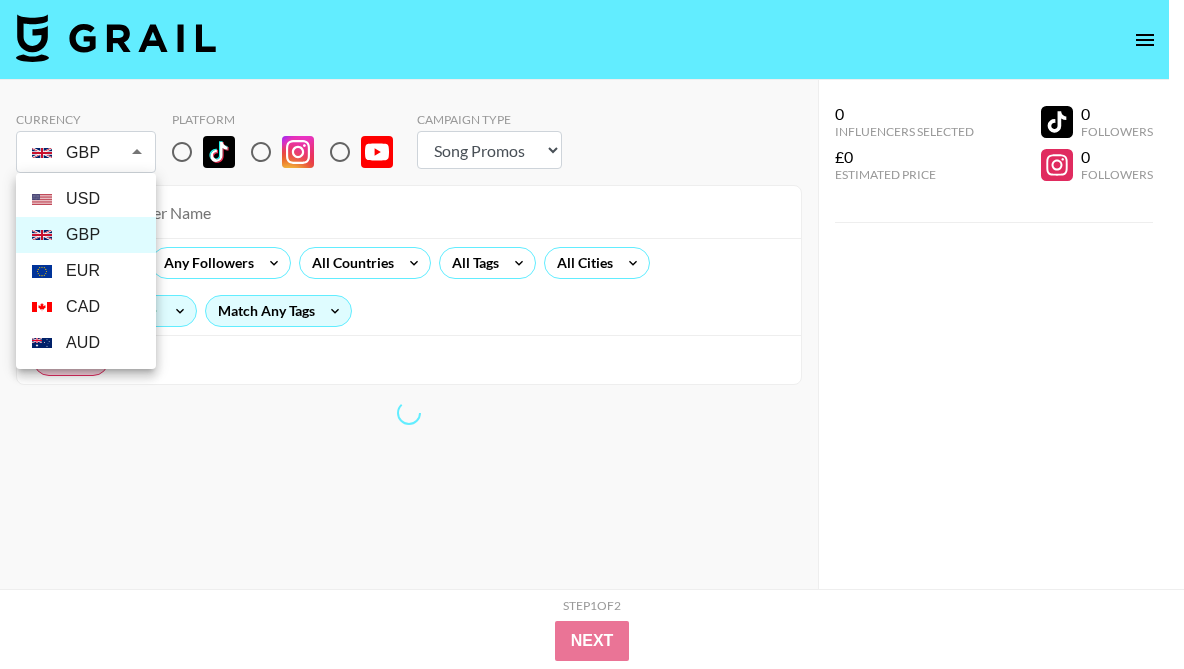 click on "USD" at bounding box center [86, 199] 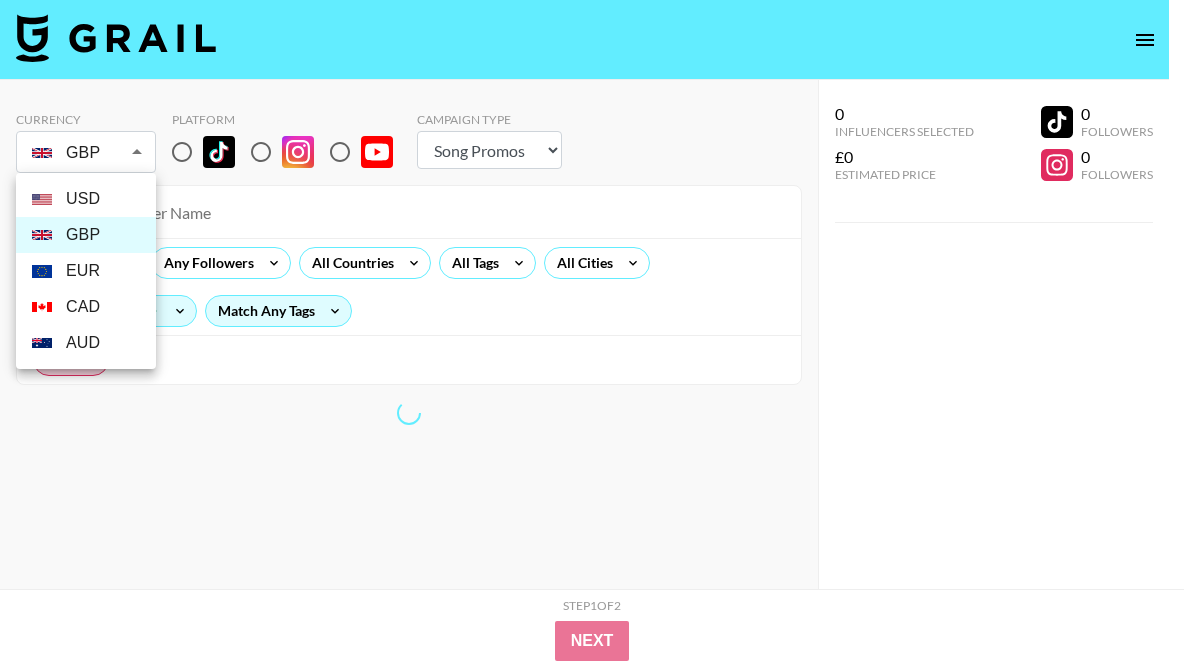 click on "USD" at bounding box center (86, 199) 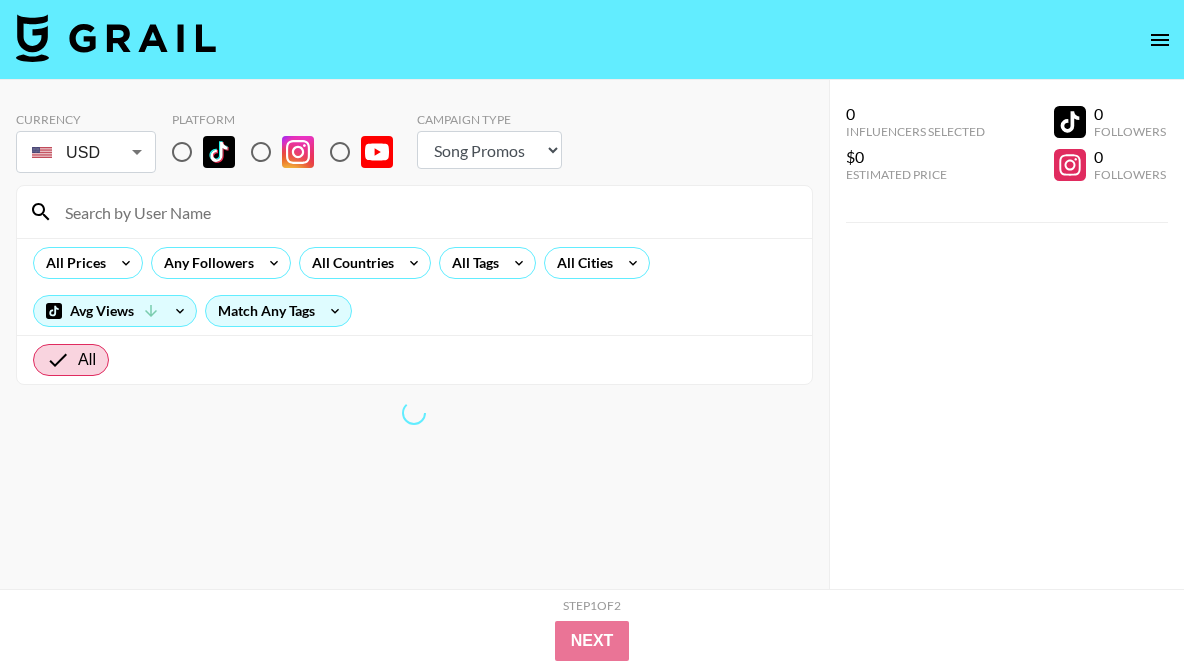 type on "USD" 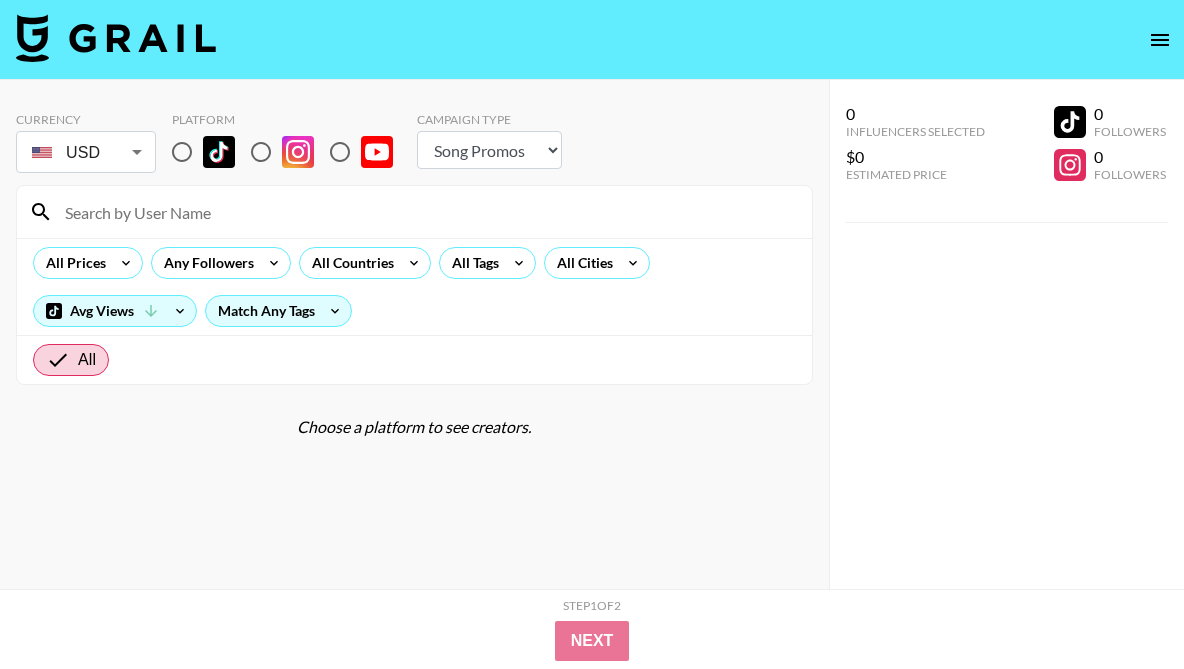 click at bounding box center (426, 212) 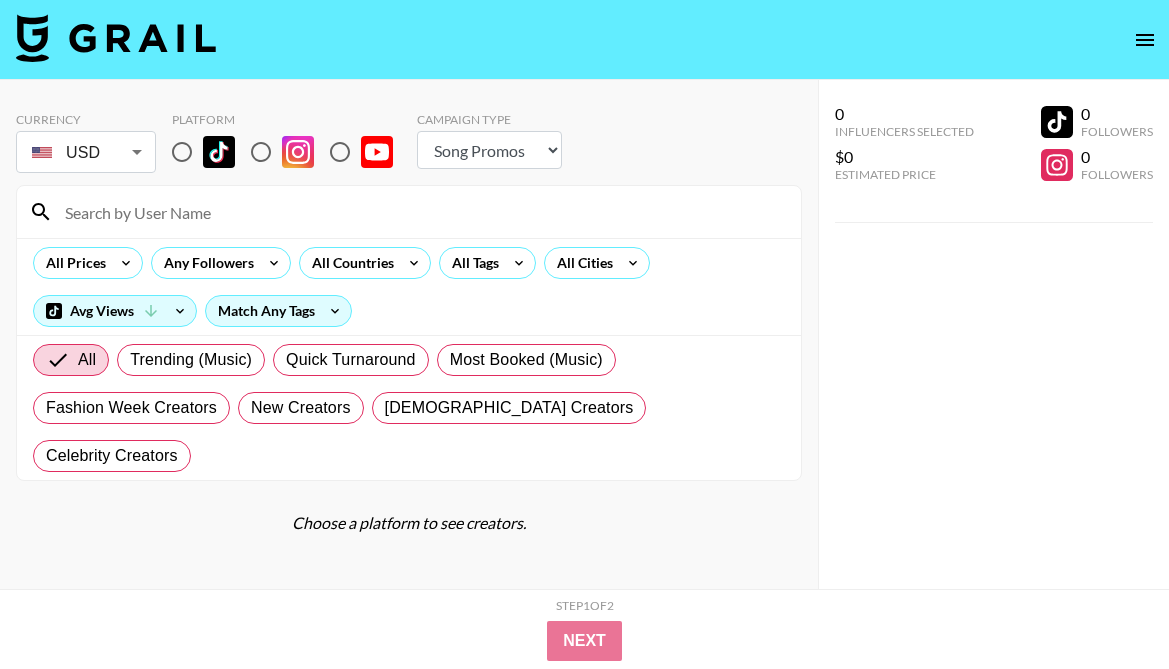 click at bounding box center [421, 212] 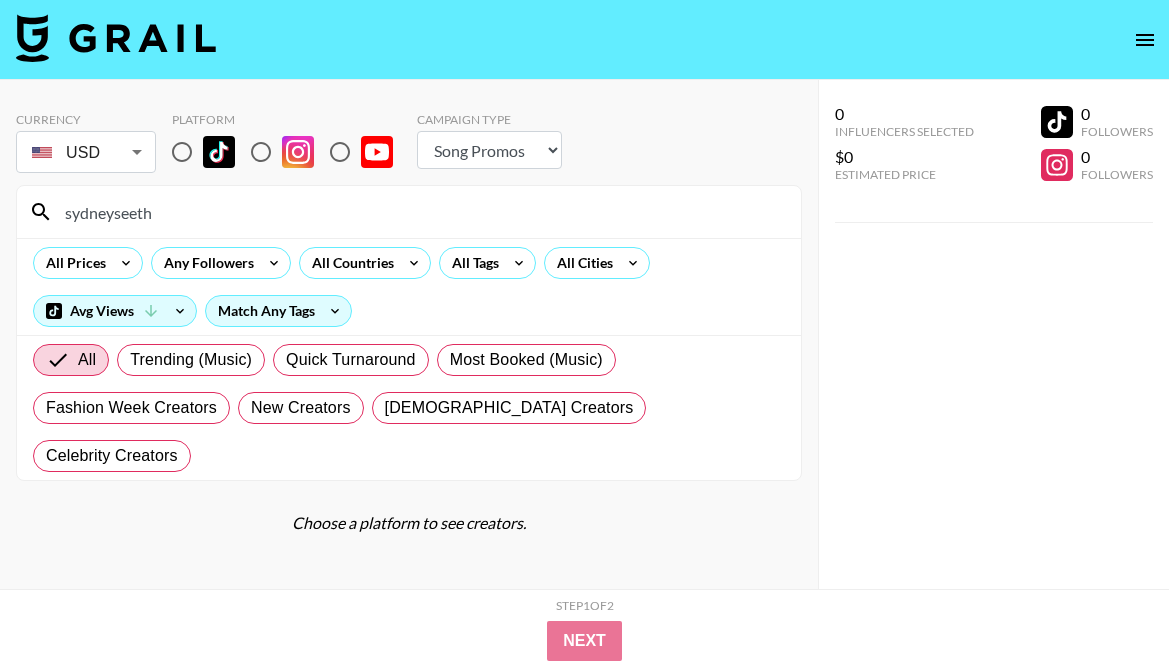 type on "sydneyseeth" 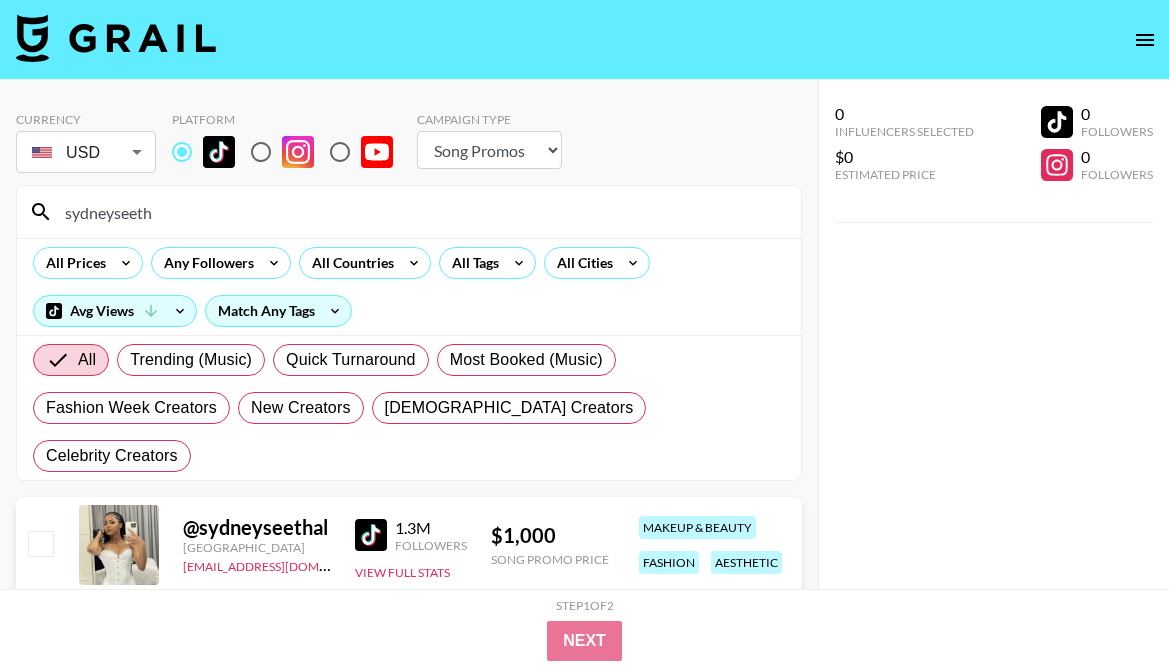 click on "Currency USD USD ​ Platform Campaign Type Choose Type... Song Promos Brand Promos sydneyseeth All Prices Any Followers All Countries All Tags All Cities Avg Views Match Any Tags All Trending (Music) Quick Turnaround Most Booked (Music) Fashion Week Creators New Creators LGBTQIA+ Creators Celebrity Creators @ sydneyseethal South Africa denver@grail-talent.com 1.3M Followers View Full Stats   $ 1,000 Song Promo Price makeup & beauty fashion aesthetic 0 Influencers Selected $0 Estimated Price 0 Followers 0 Followers 0 Influencers Selected $0 Estimated Price 0 Followers 0 Followers Step  1  of  2 View  Summary Next v 1.7.94 © Grail Talent Terms" at bounding box center (584, 374) 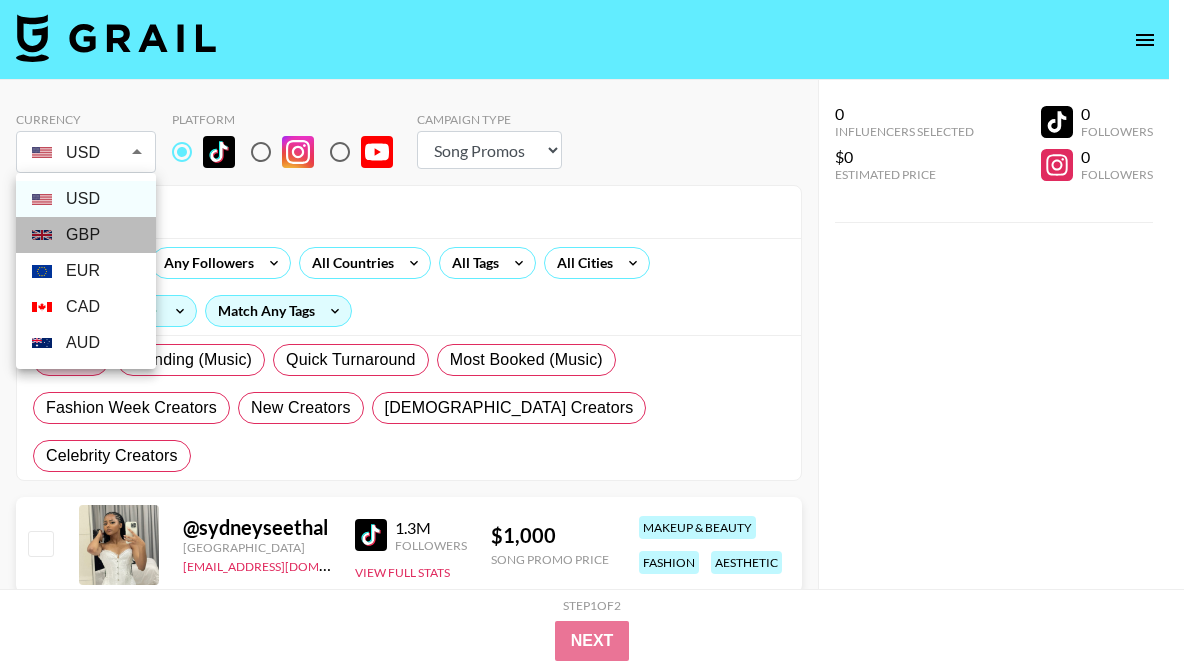 drag, startPoint x: 101, startPoint y: 231, endPoint x: 395, endPoint y: 222, distance: 294.13773 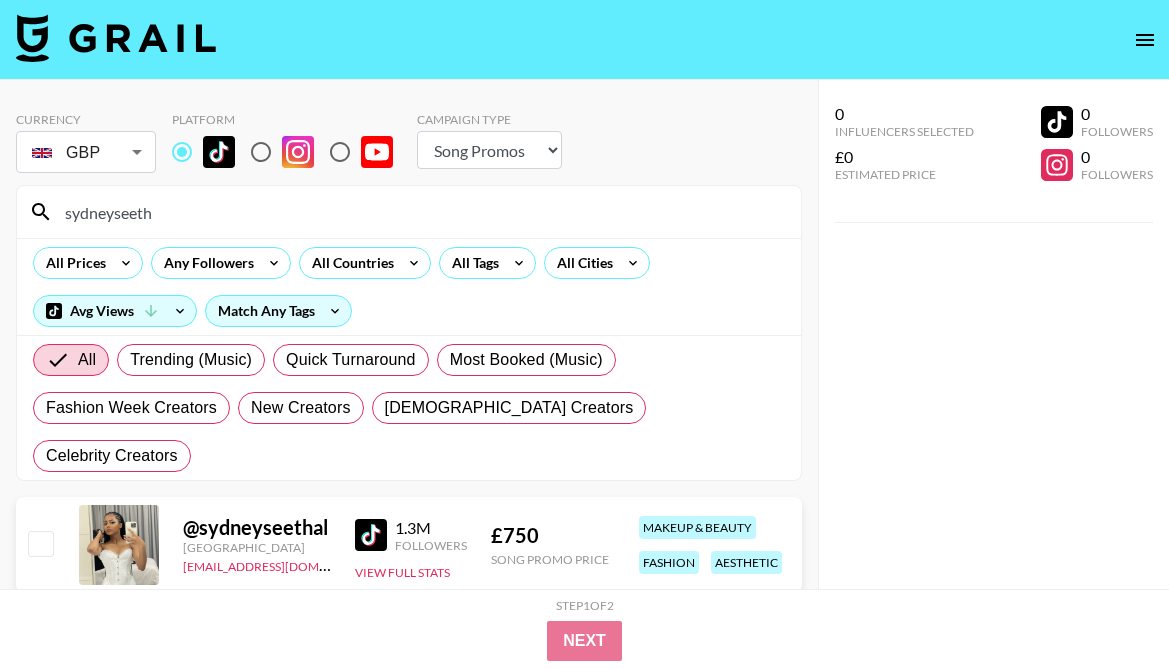 drag, startPoint x: 194, startPoint y: 213, endPoint x: 24, endPoint y: 214, distance: 170.00294 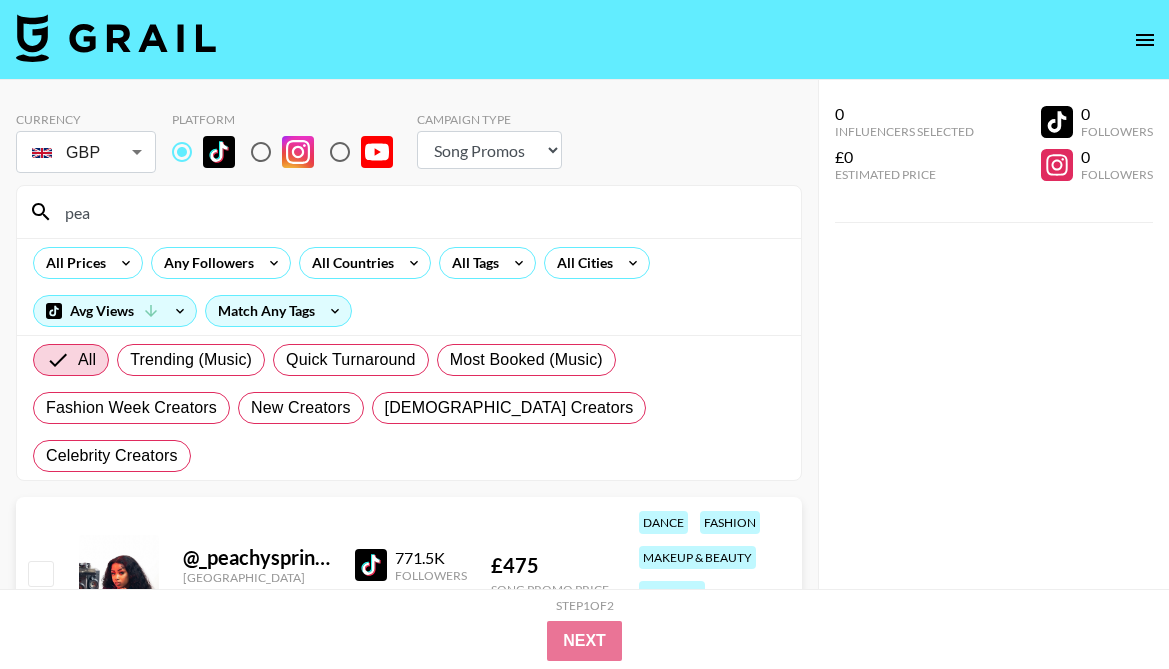drag, startPoint x: 17, startPoint y: 213, endPoint x: 7, endPoint y: 206, distance: 12.206555 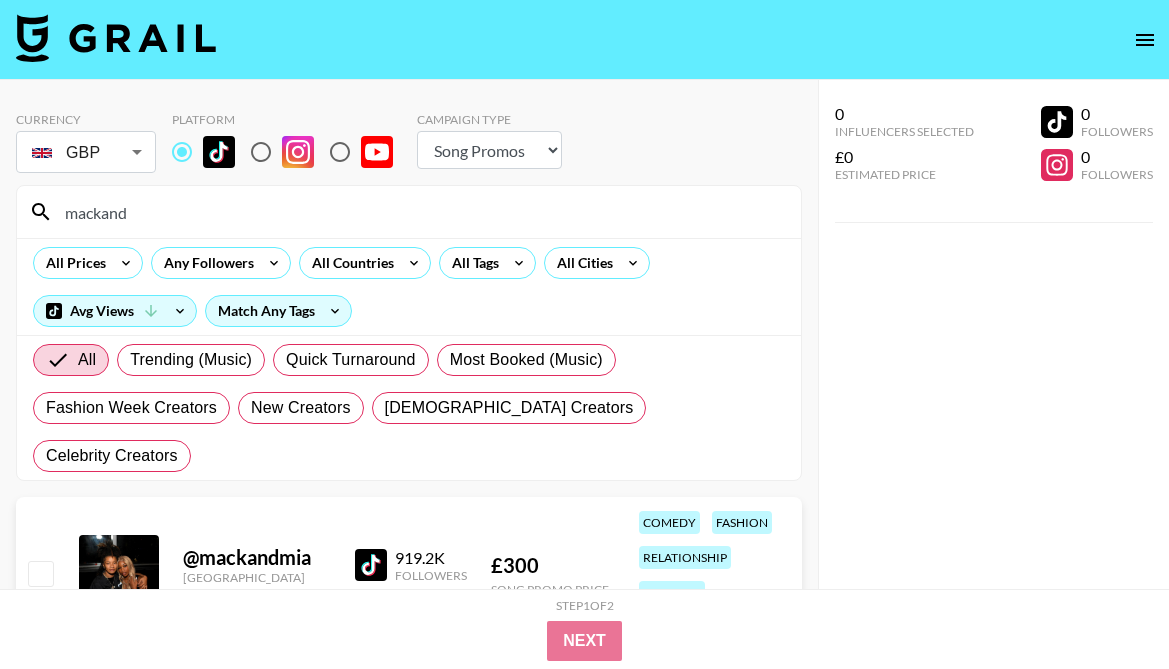 click on "mackand" at bounding box center [421, 212] 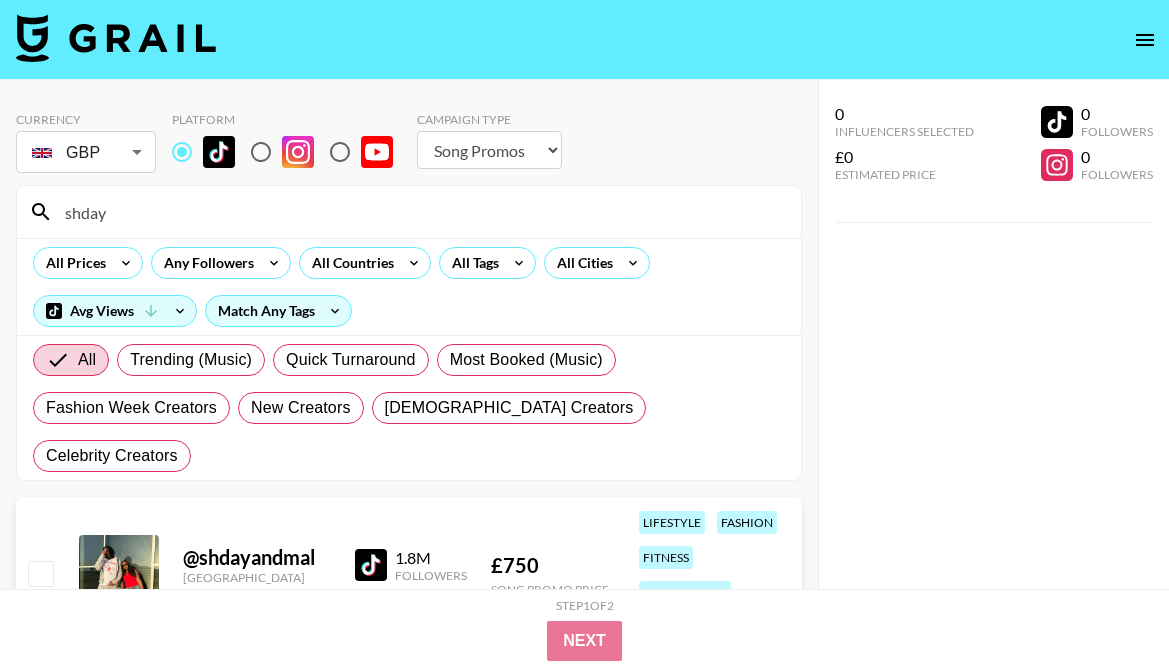 drag, startPoint x: 146, startPoint y: 216, endPoint x: 22, endPoint y: 200, distance: 125.028 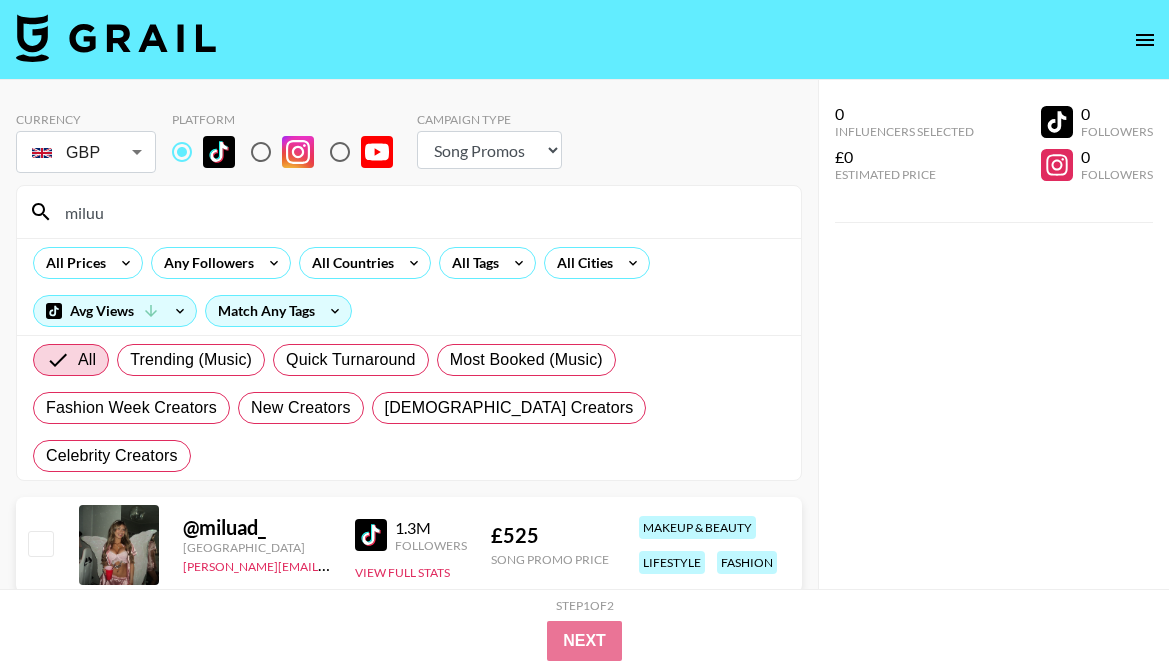 click on "miluu" at bounding box center (409, 212) 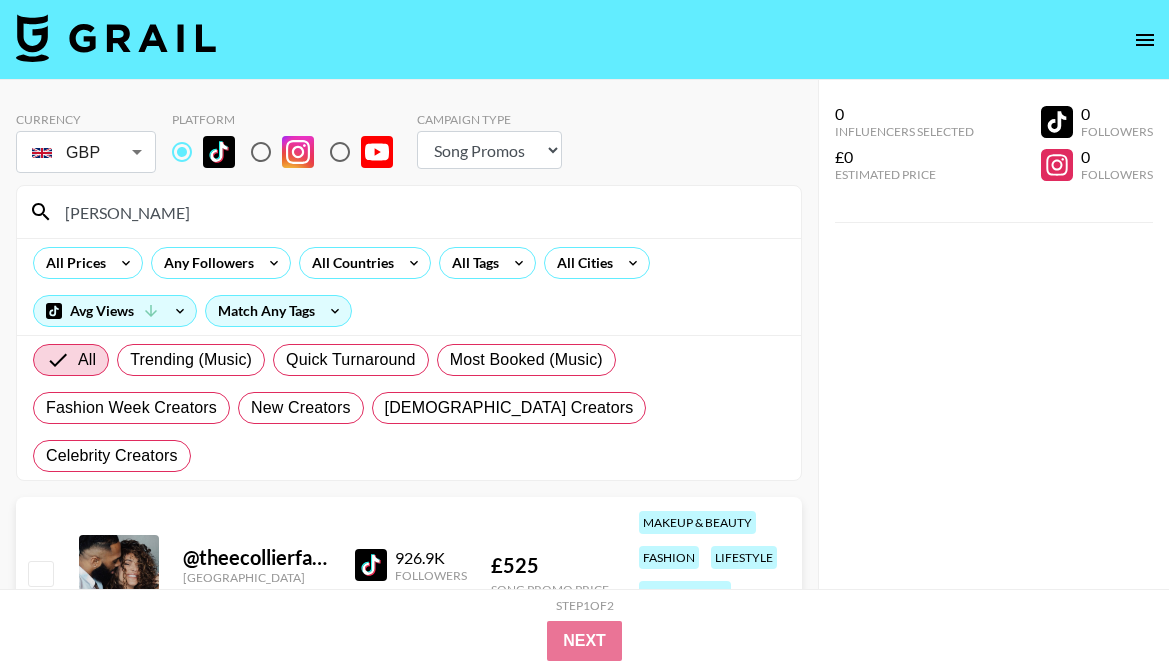 click on "shail" at bounding box center (421, 212) 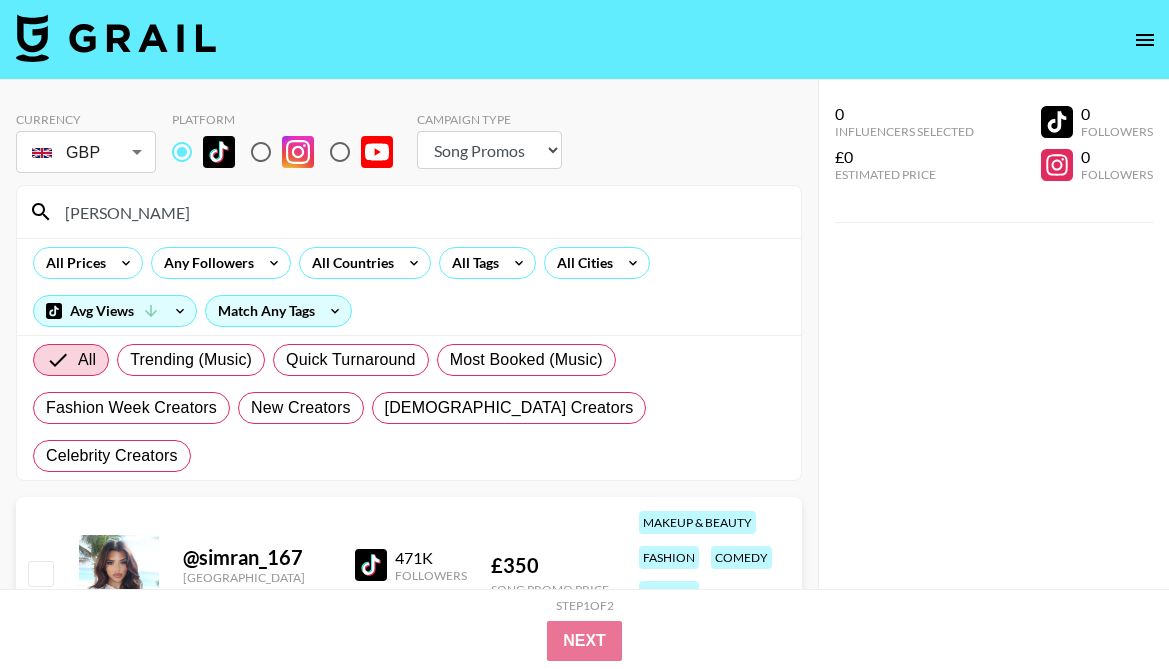 click on "simran" at bounding box center [421, 212] 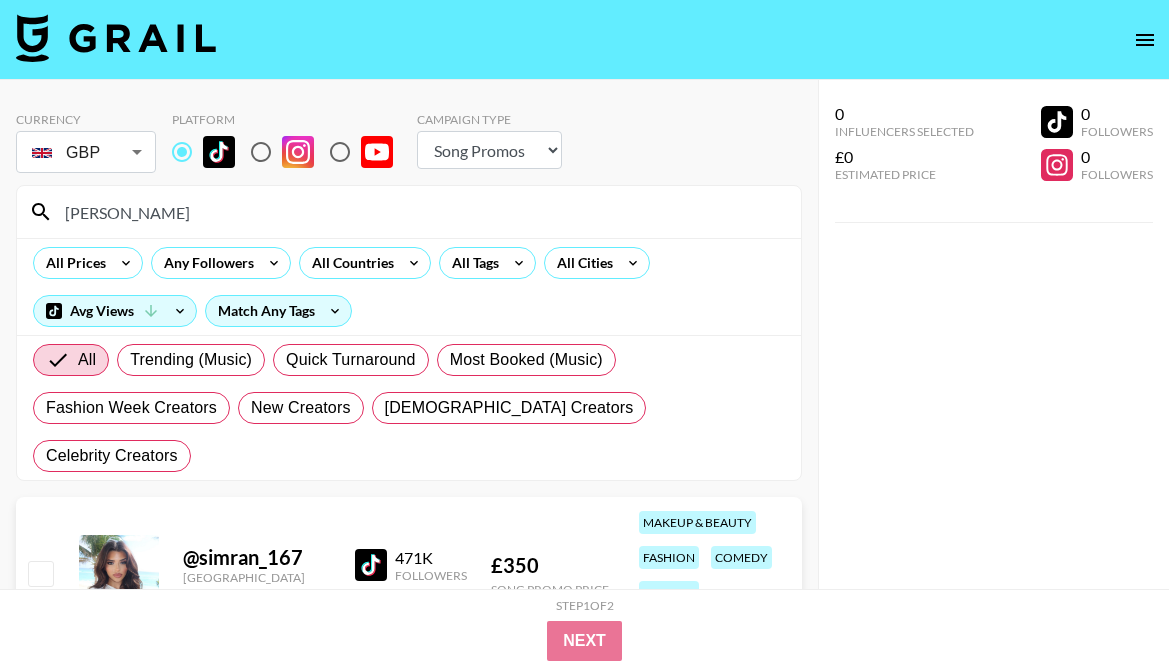 click on "Currency GBP GBP ​ Platform Campaign Type Choose Type... Song Promos Brand Promos simran All Prices Any Followers All Countries All Tags All Cities Avg Views Match Any Tags All Trending (Music) Quick Turnaround Most Booked (Music) Fashion Week Creators New Creators LGBTQIA+ Creators Celebrity Creators @ simran_167 United Kingdom taz@grail-talent.com 471K Followers View Full Stats   £ 350 Song Promo Price makeup & beauty fashion comedy reviews transitions" at bounding box center (409, 374) 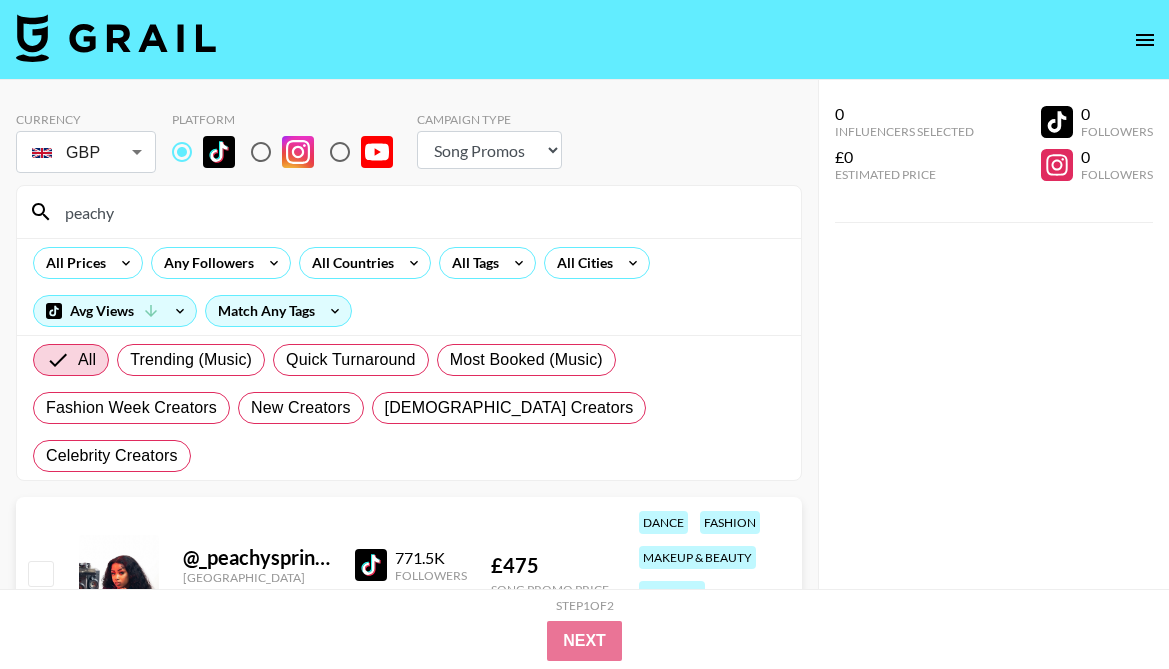 type on "peachy" 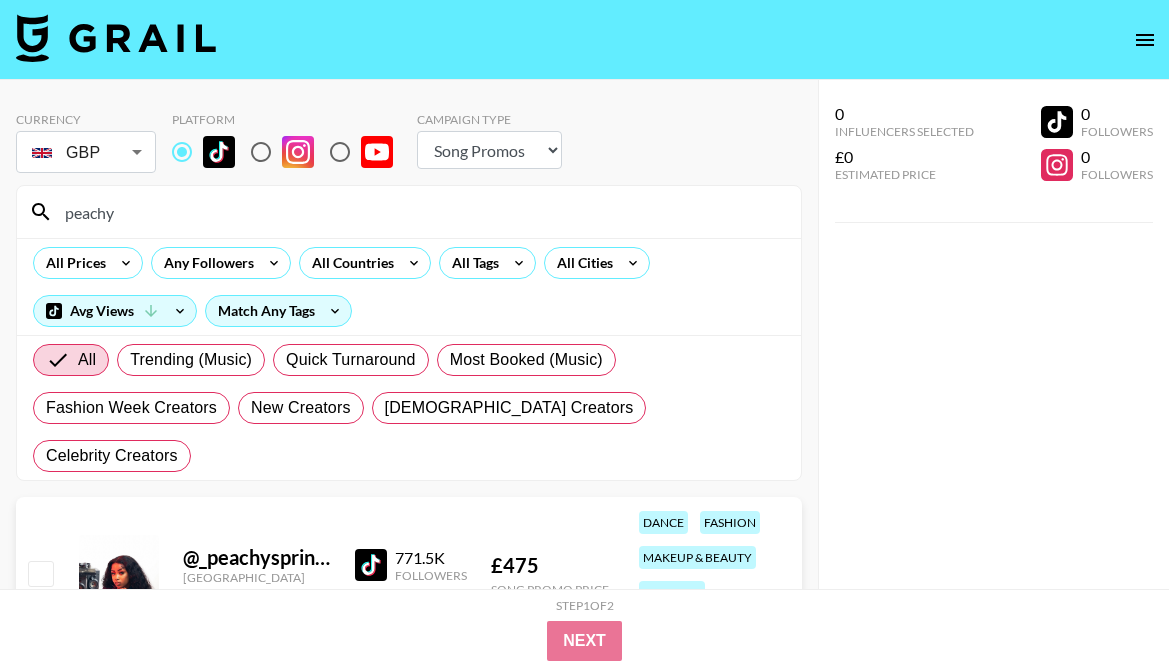 click on "Currency GBP GBP ​ Platform Campaign Type Choose Type... Song Promos Brand Promos peachy All Prices Any Followers All Countries All Tags All Cities Avg Views Match Any Tags All Trending (Music) Quick Turnaround Most Booked (Music) Fashion Week Creators New Creators LGBTQIA+ Creators Celebrity Creators @ _peachysprinkles South Africa okeayodele@grail-talent.com 771.5K Followers View Full Stats   £ 475 Song Promo Price dance fashion makeup & beauty skincare food & drink @ peachypollo United States joshita@grail-talent.com 1.6M Followers View Full Stats   £ 675 Song Promo Price comedy skits lifestyle @ peachy_mayu Netherlands felipe@grail-talent.com 340.1K Followers View Full Stats   £ 375 Song Promo Price lipsync relationship makeup & beauty skincare lifestyle 0 Influencers Selected £0 Estimated Price 0 Followers 0 Followers 0 Influencers Selected £0 Estimated Price 0 Followers 0 Followers Step  1  of  2 View  Summary Next v 1.7.94 © Grail Talent Terms" at bounding box center (584, 528) 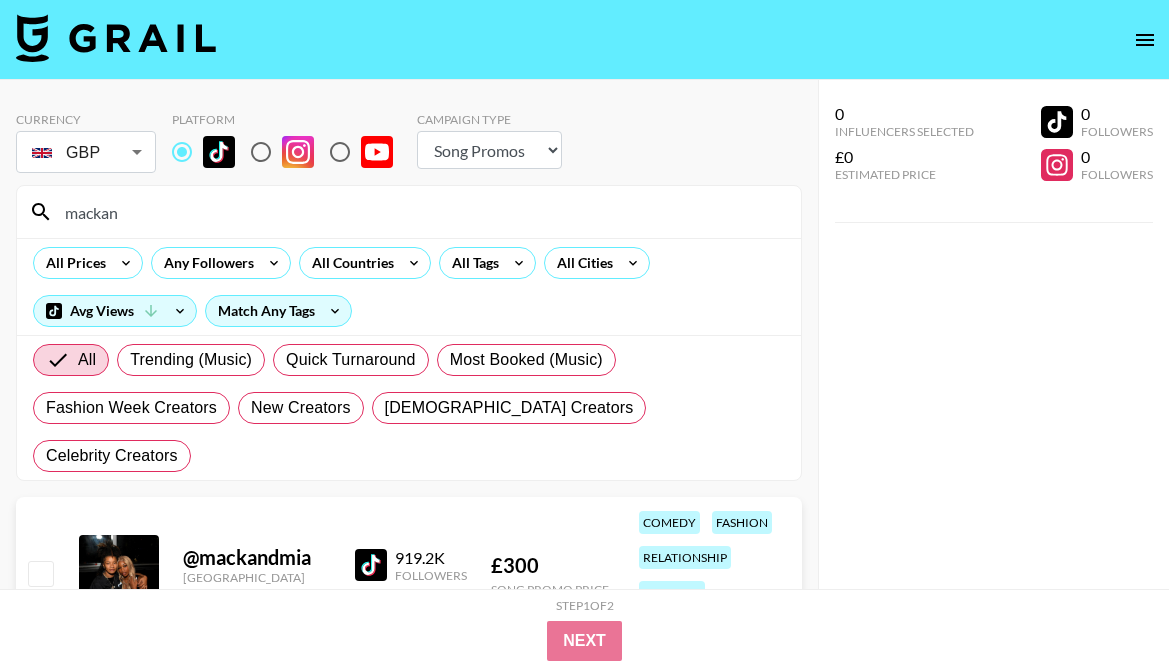 drag, startPoint x: 144, startPoint y: 216, endPoint x: 22, endPoint y: 220, distance: 122.06556 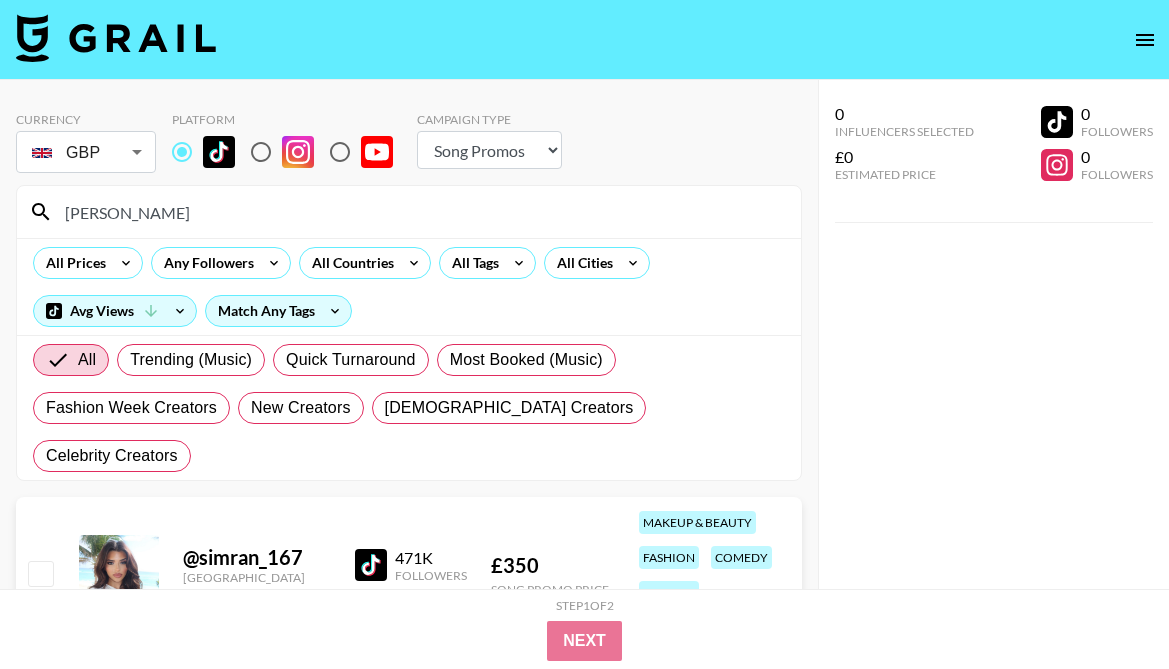 click on "simran" at bounding box center (421, 212) 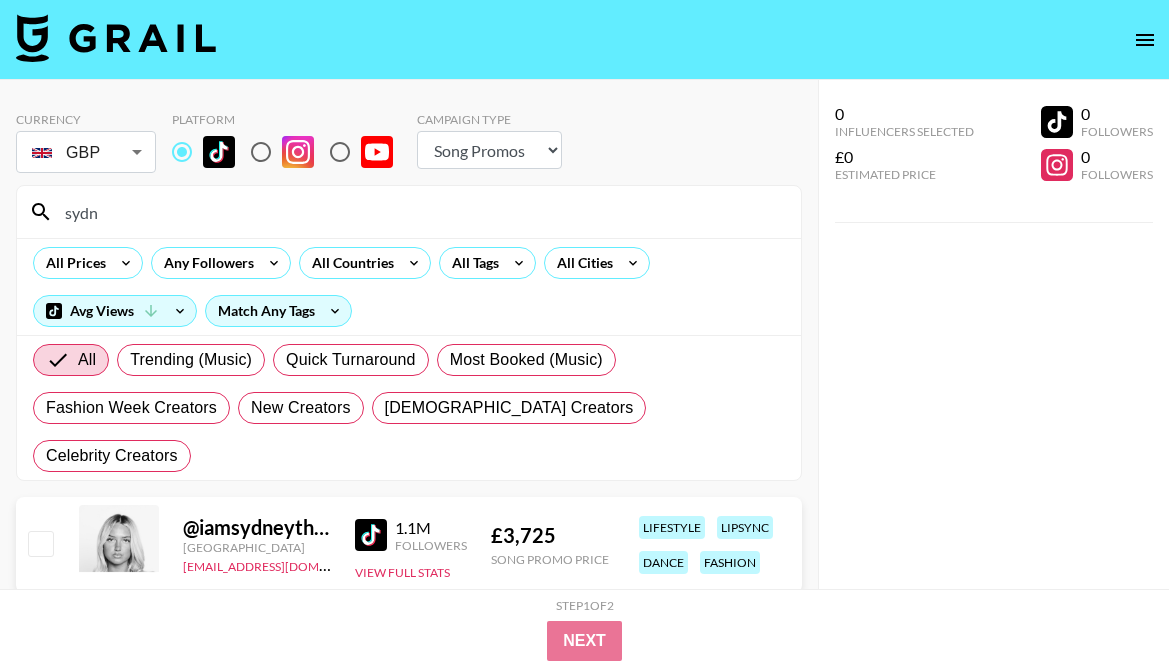 scroll, scrollTop: 147, scrollLeft: 0, axis: vertical 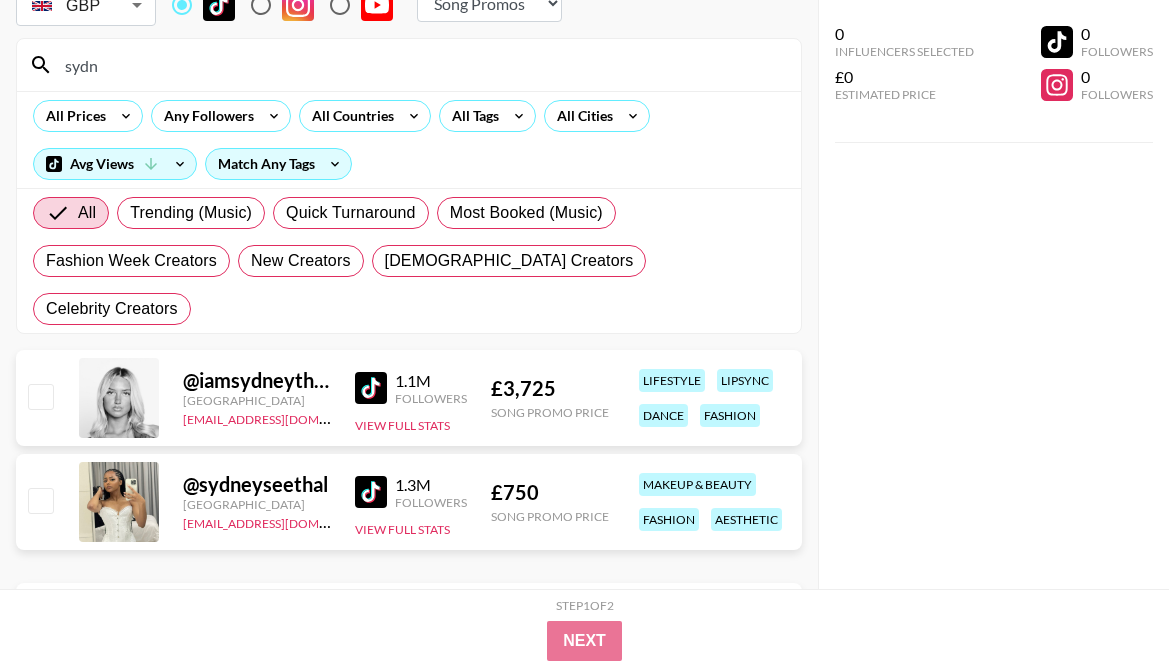 drag, startPoint x: 40, startPoint y: 66, endPoint x: 24, endPoint y: 66, distance: 16 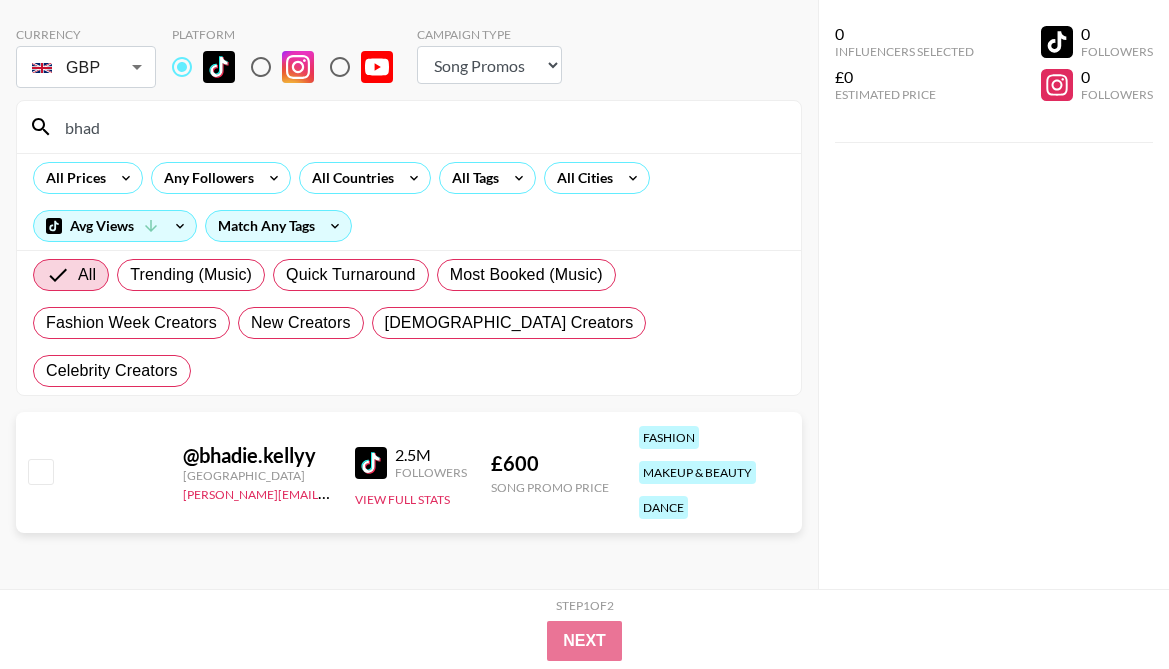 scroll, scrollTop: 80, scrollLeft: 0, axis: vertical 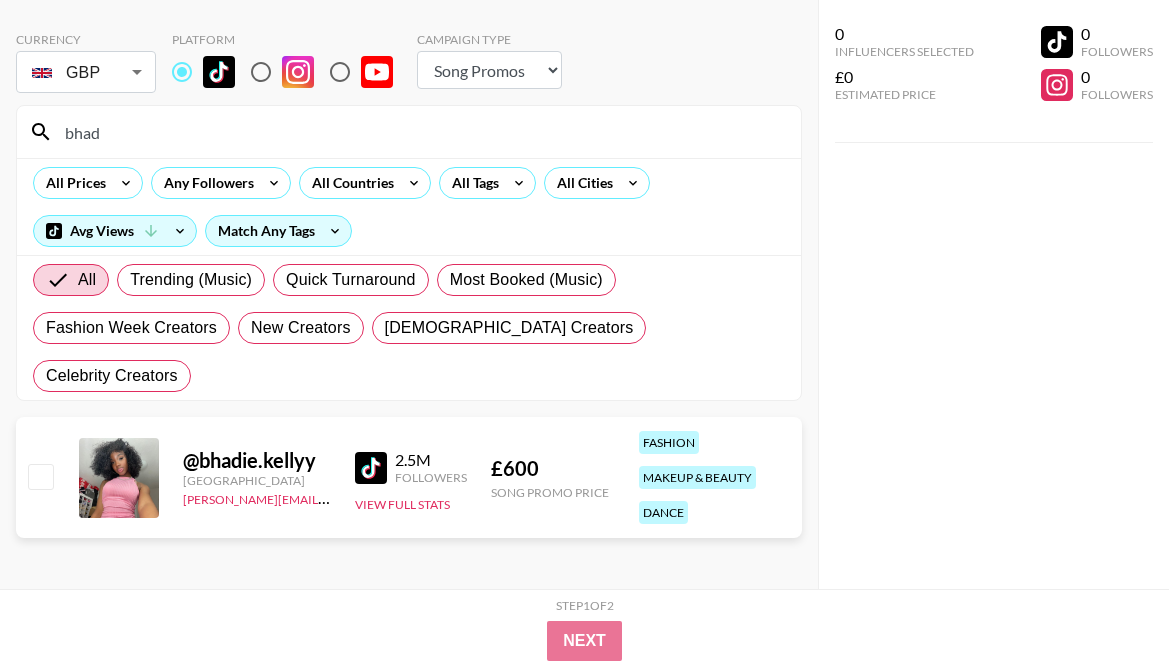 type on "bhad" 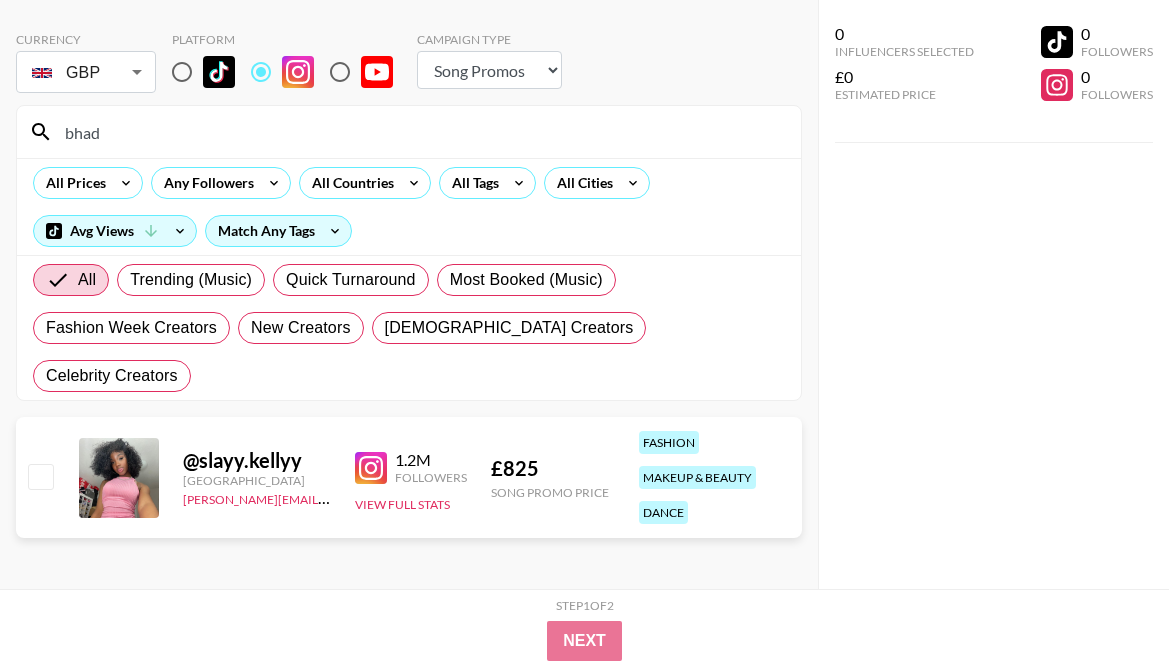 click on "bhad" at bounding box center [421, 132] 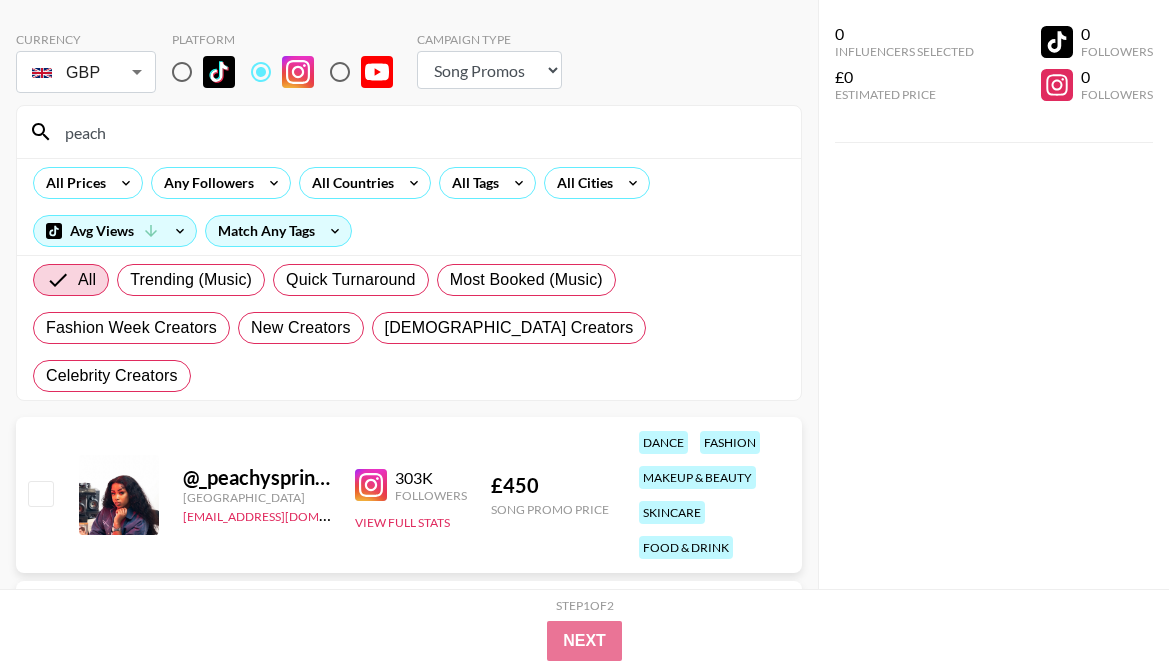 drag, startPoint x: 140, startPoint y: 137, endPoint x: 35, endPoint y: 136, distance: 105.00476 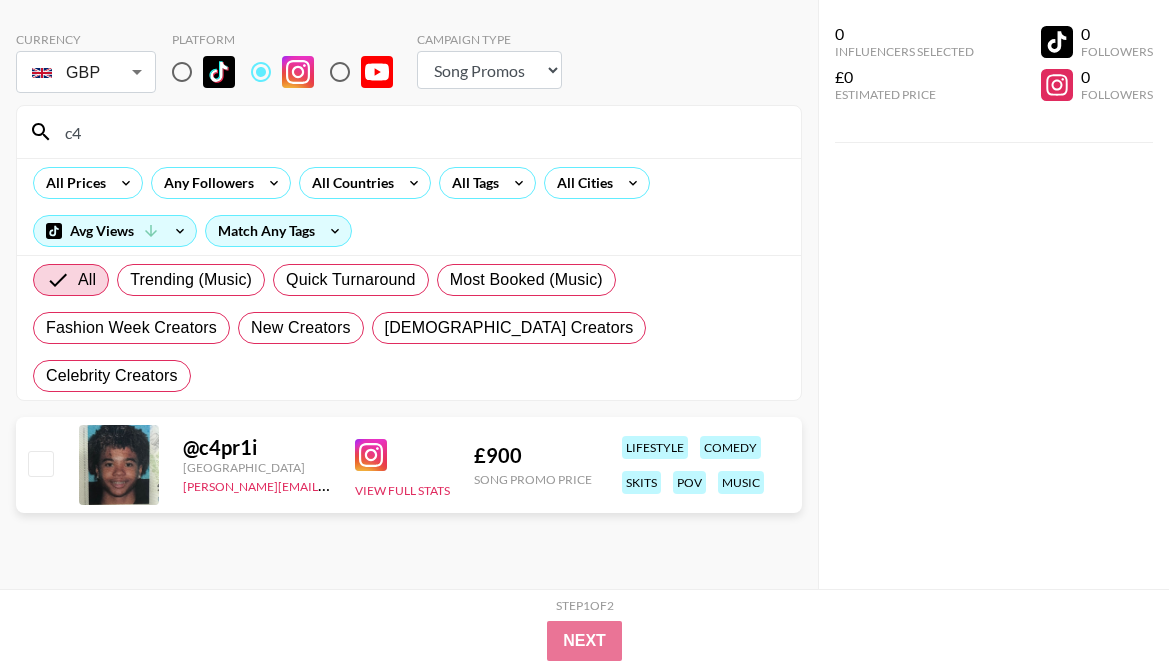 type on "c4" 